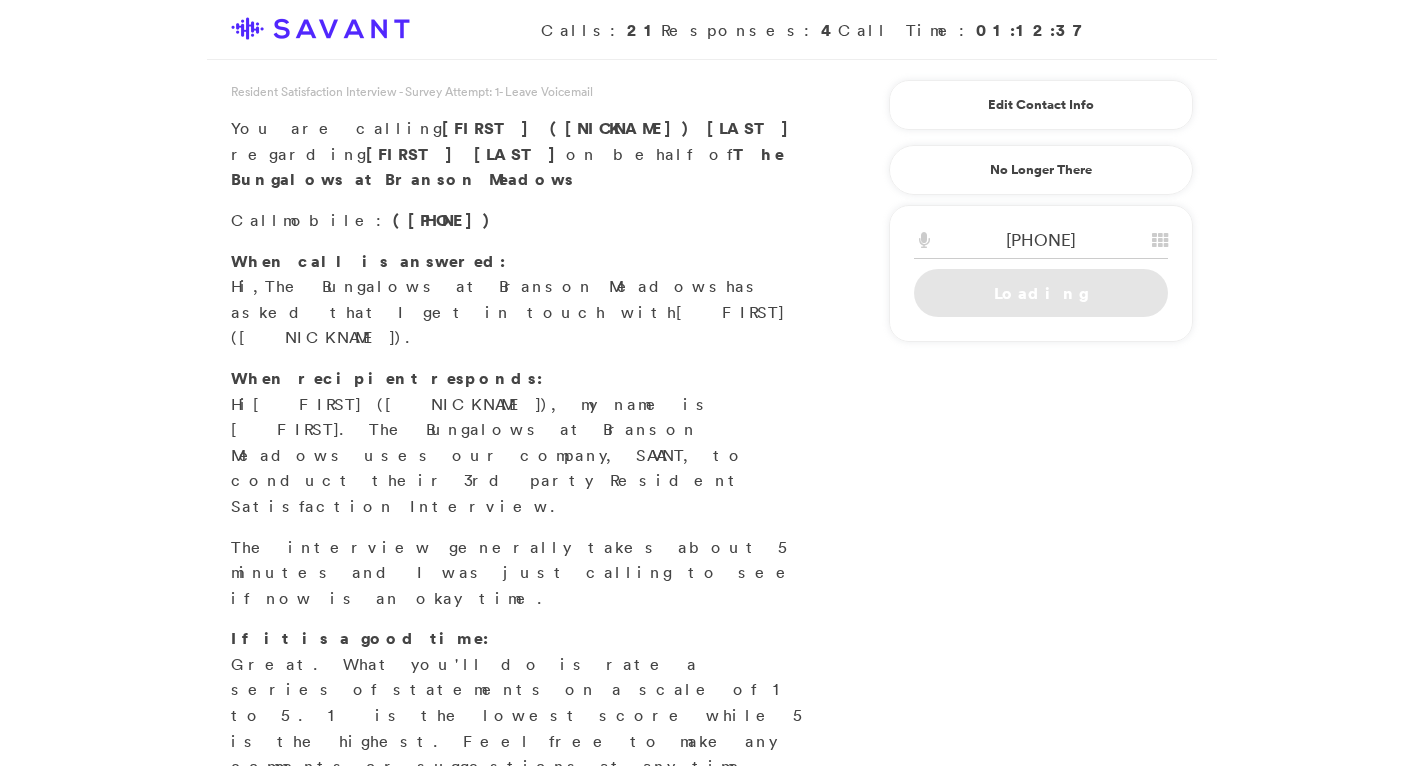 scroll, scrollTop: 0, scrollLeft: 0, axis: both 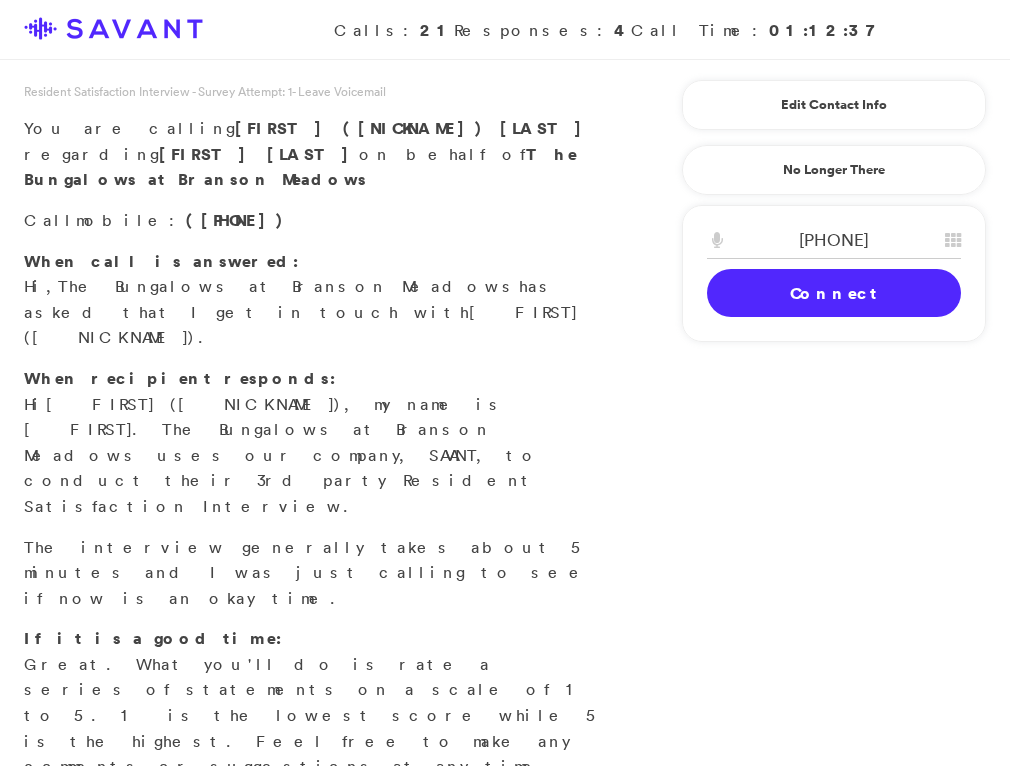 click on "Connect" at bounding box center [834, 293] 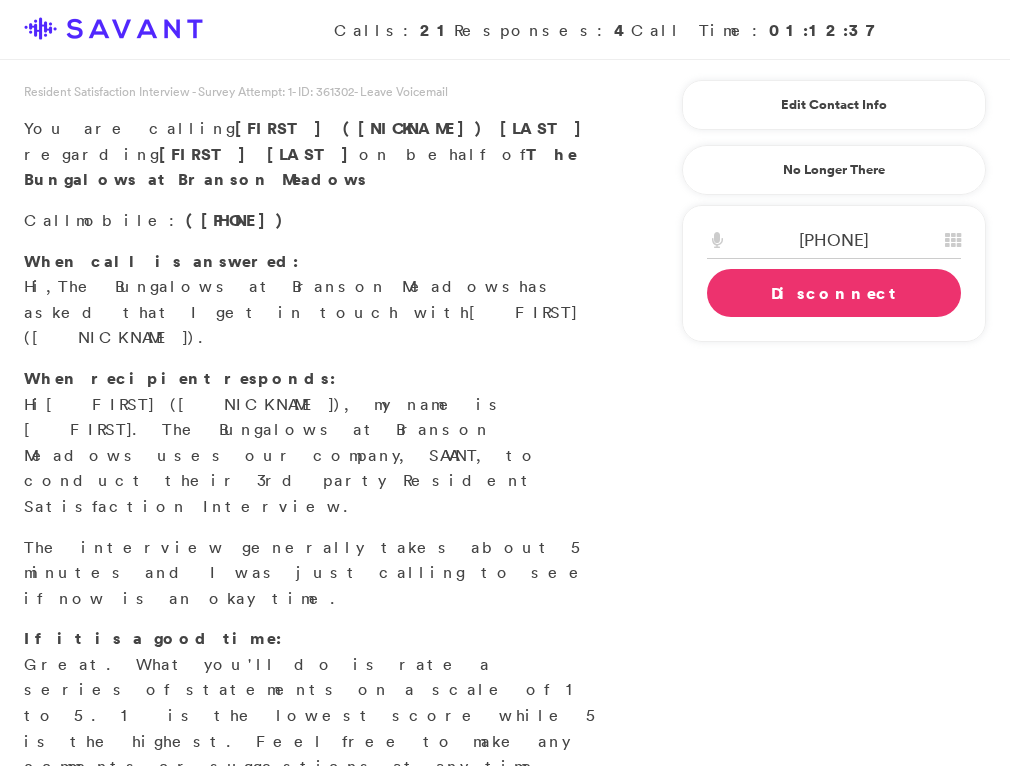 click on "Start Survey" at bounding box center (139, 874) 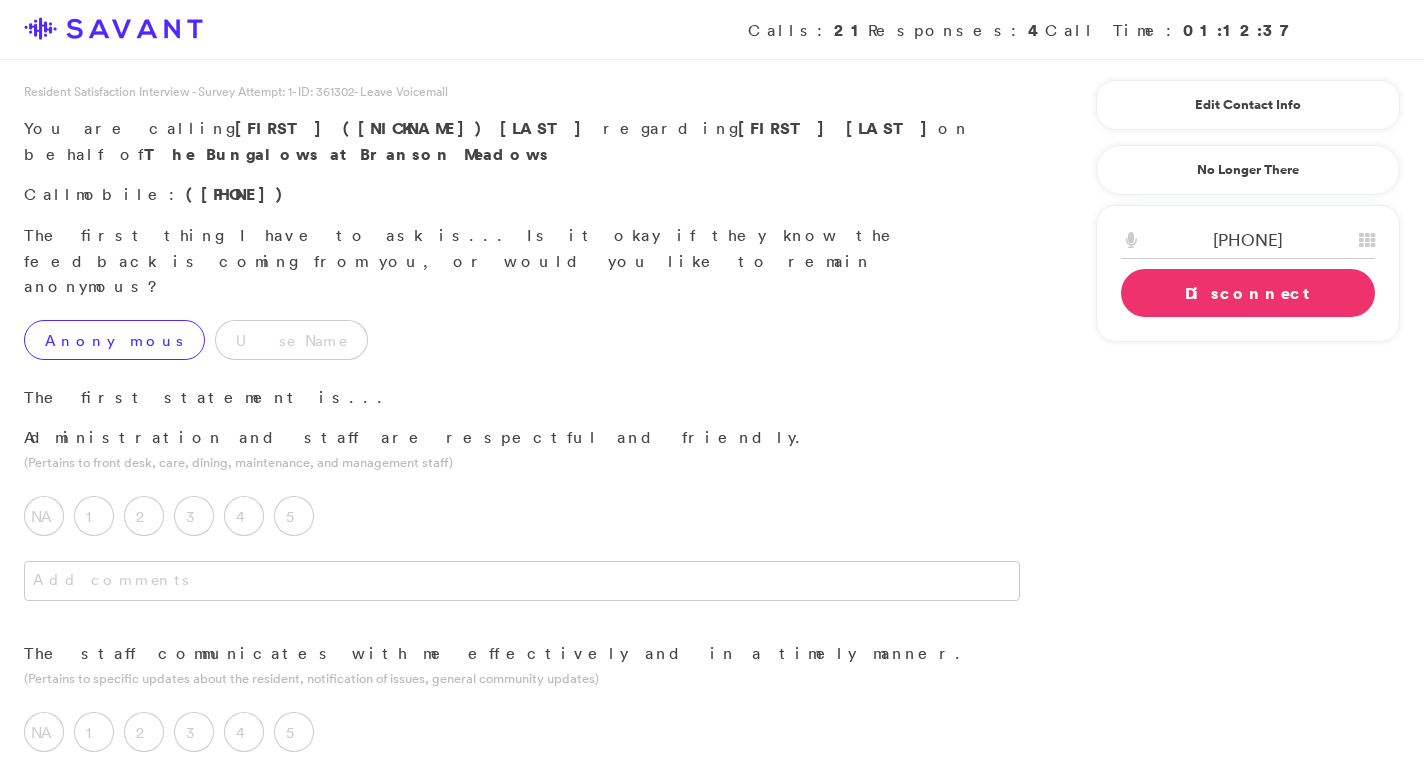 click on "Anonymous" at bounding box center [114, 340] 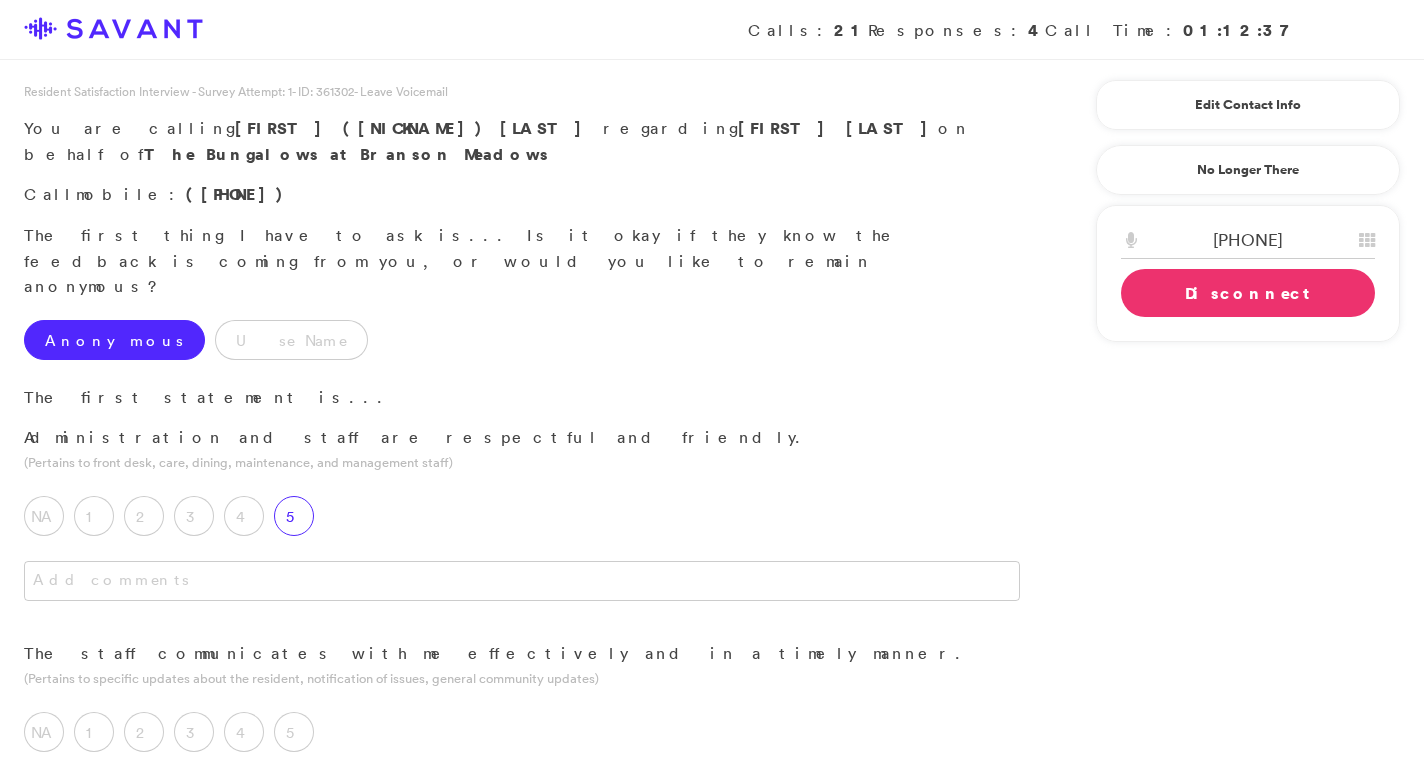click on "5" at bounding box center (294, 516) 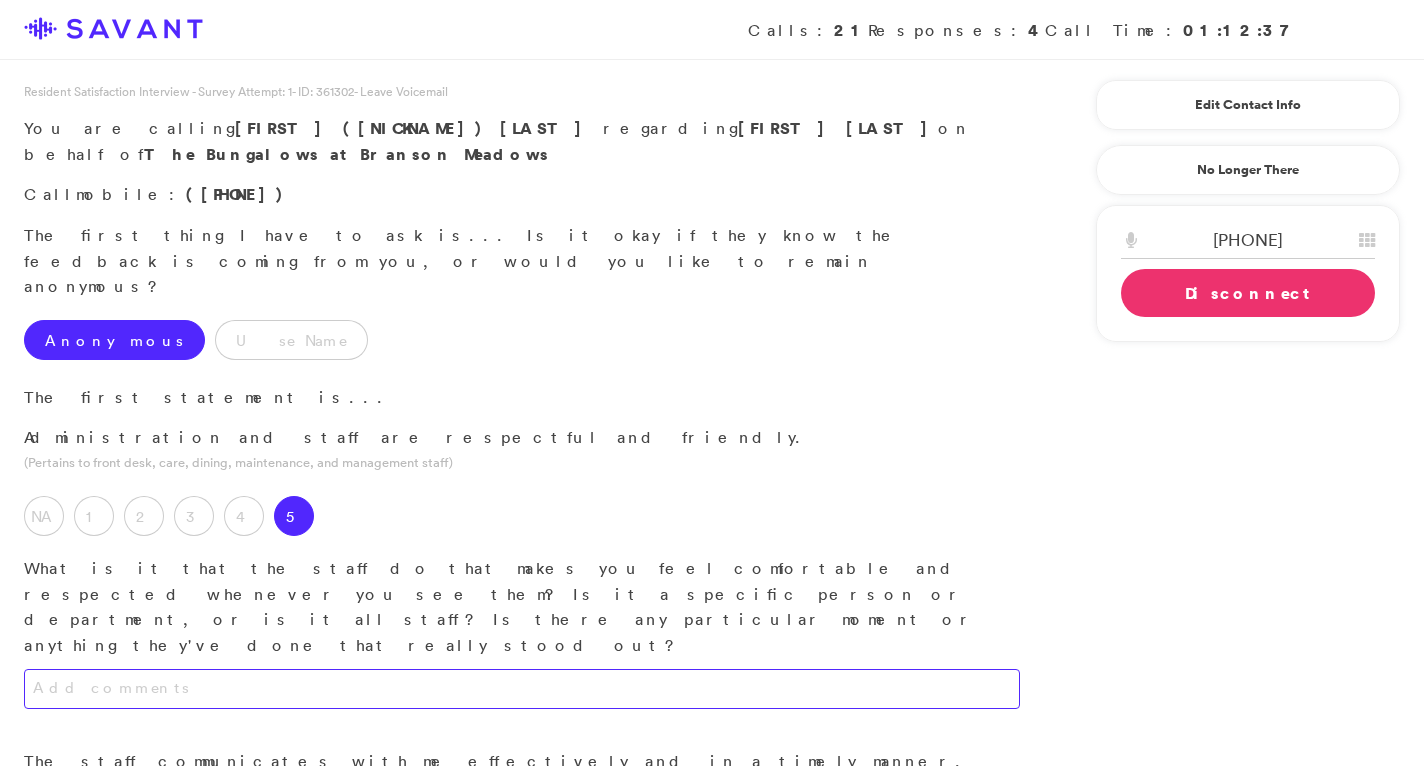 click at bounding box center [522, 689] 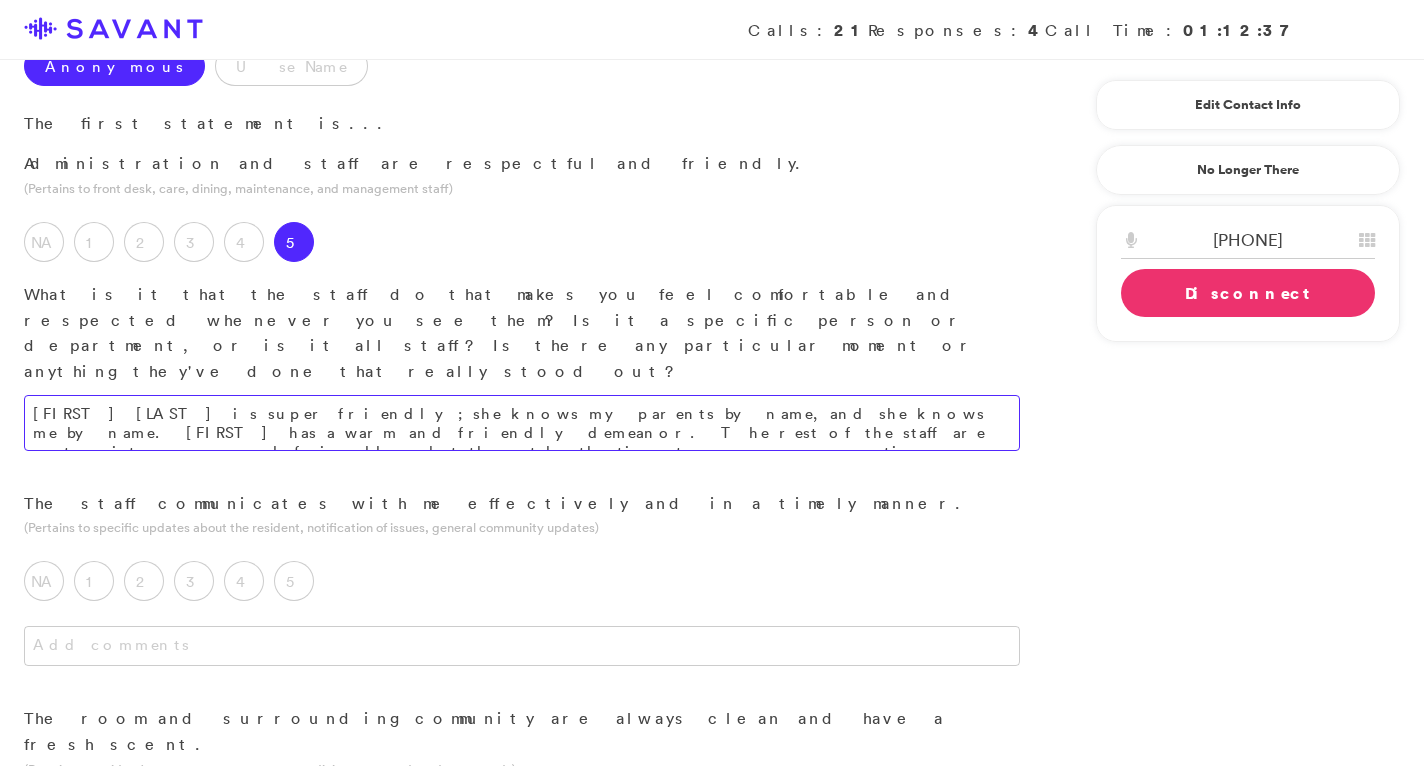 scroll, scrollTop: 275, scrollLeft: 0, axis: vertical 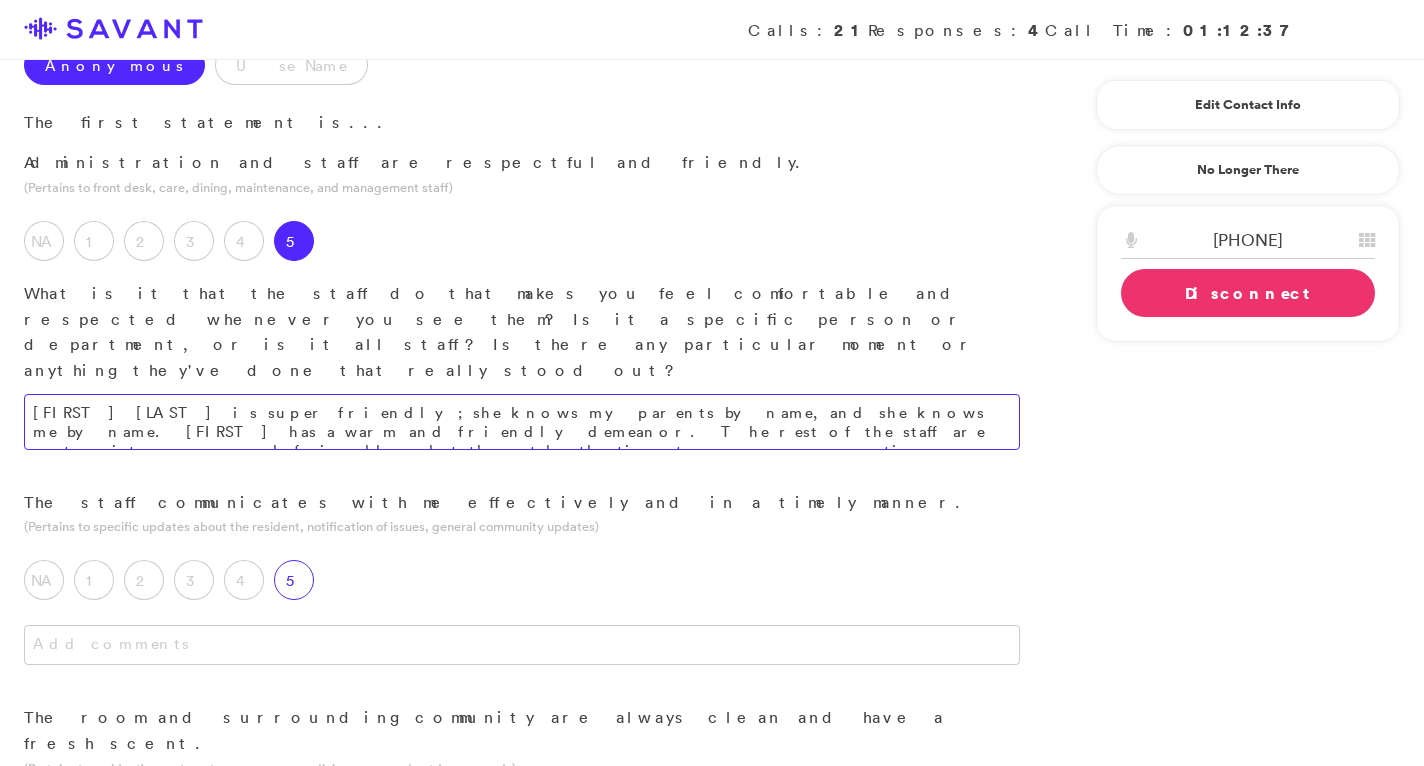 type on "[FIRST] [LAST] is super friendly; she knows my parents by name, and she knows me by name. [FIRST] has a warm and friendly demeanor. The rest of the staff are not quite as warm and friendly, but they take the time to answer my questions." 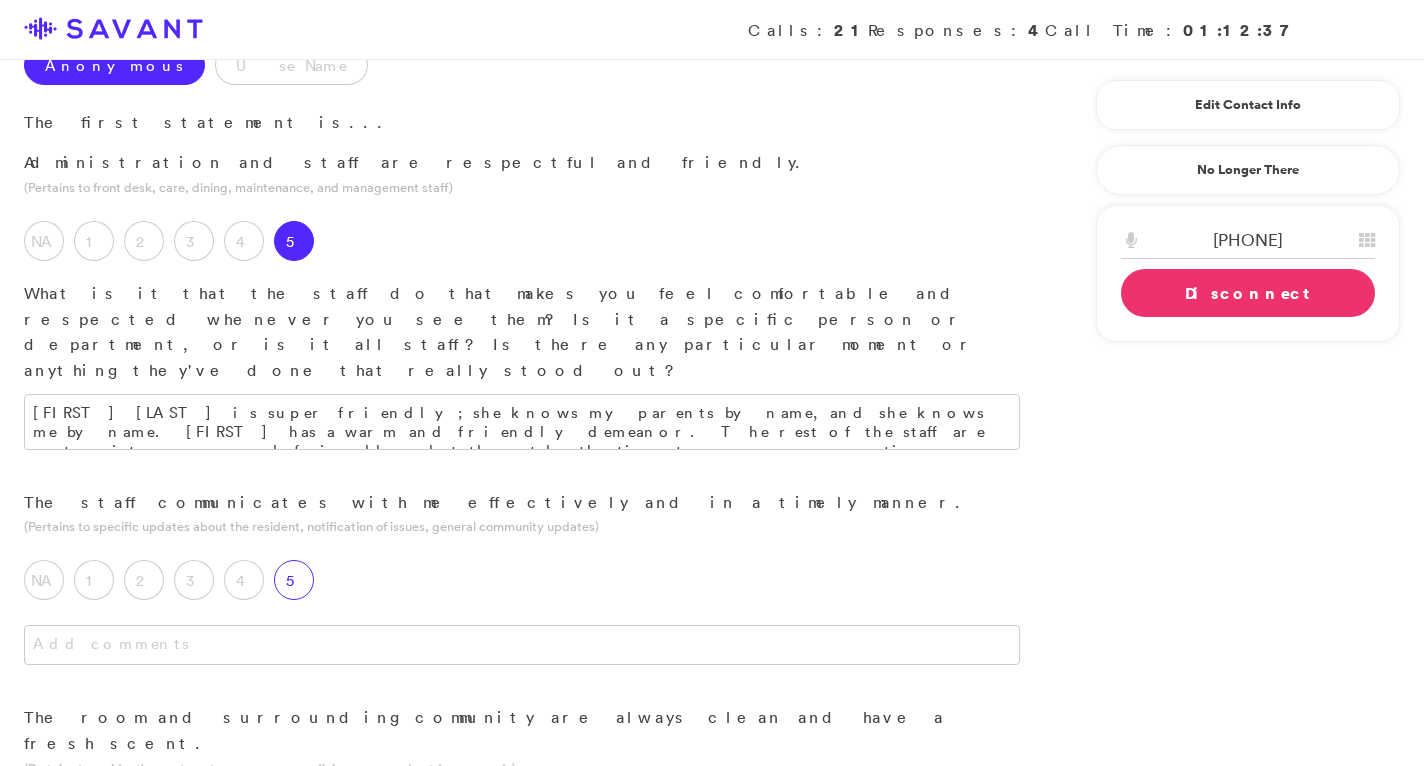 click on "5" at bounding box center (294, 580) 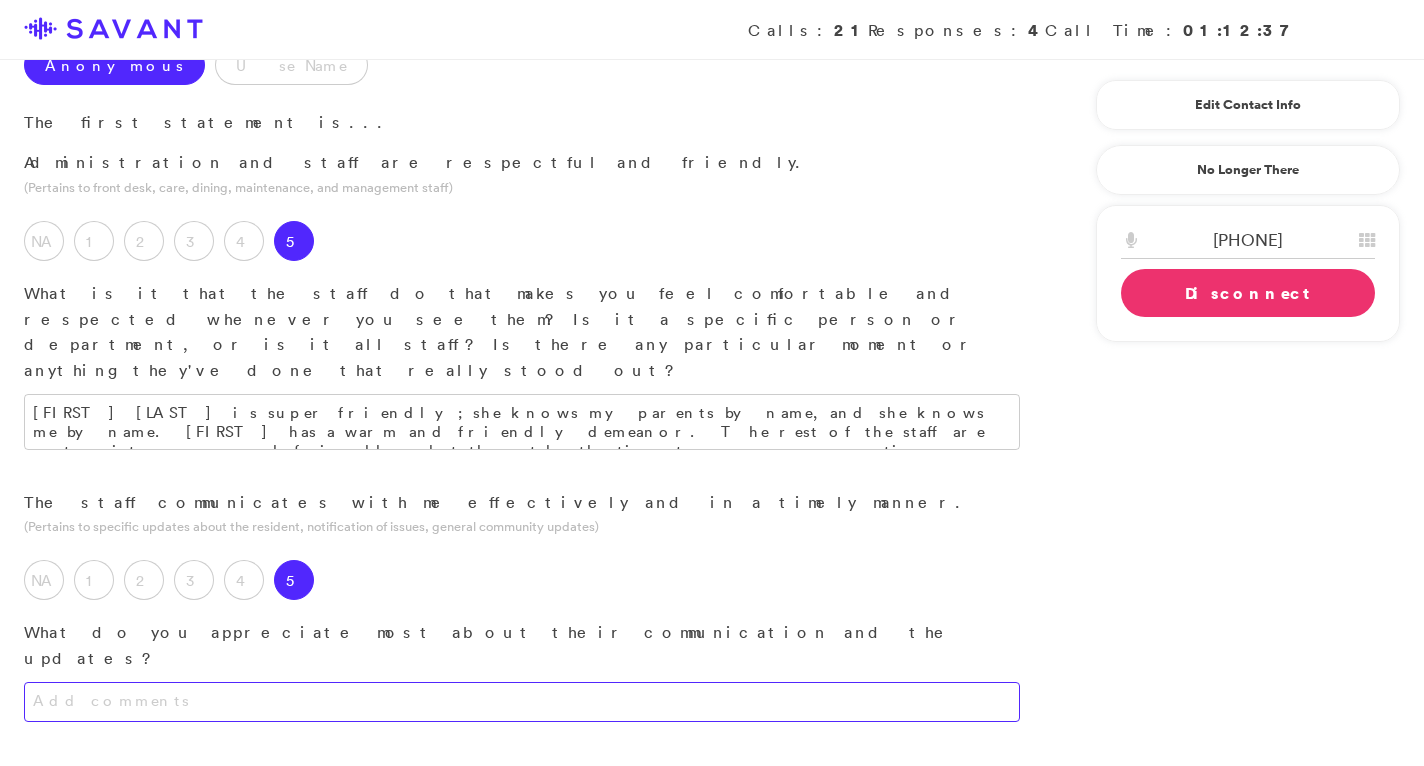 click at bounding box center (522, 702) 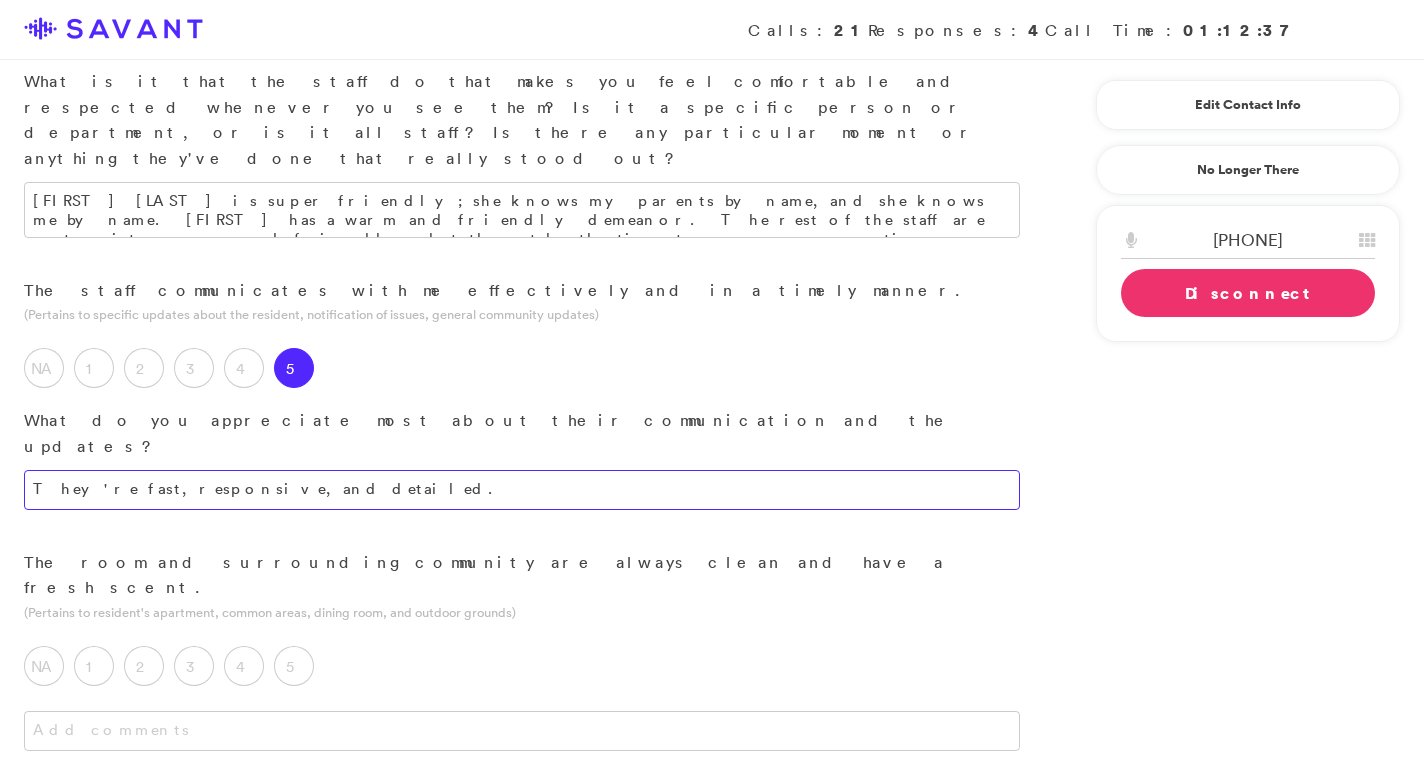 scroll, scrollTop: 503, scrollLeft: 0, axis: vertical 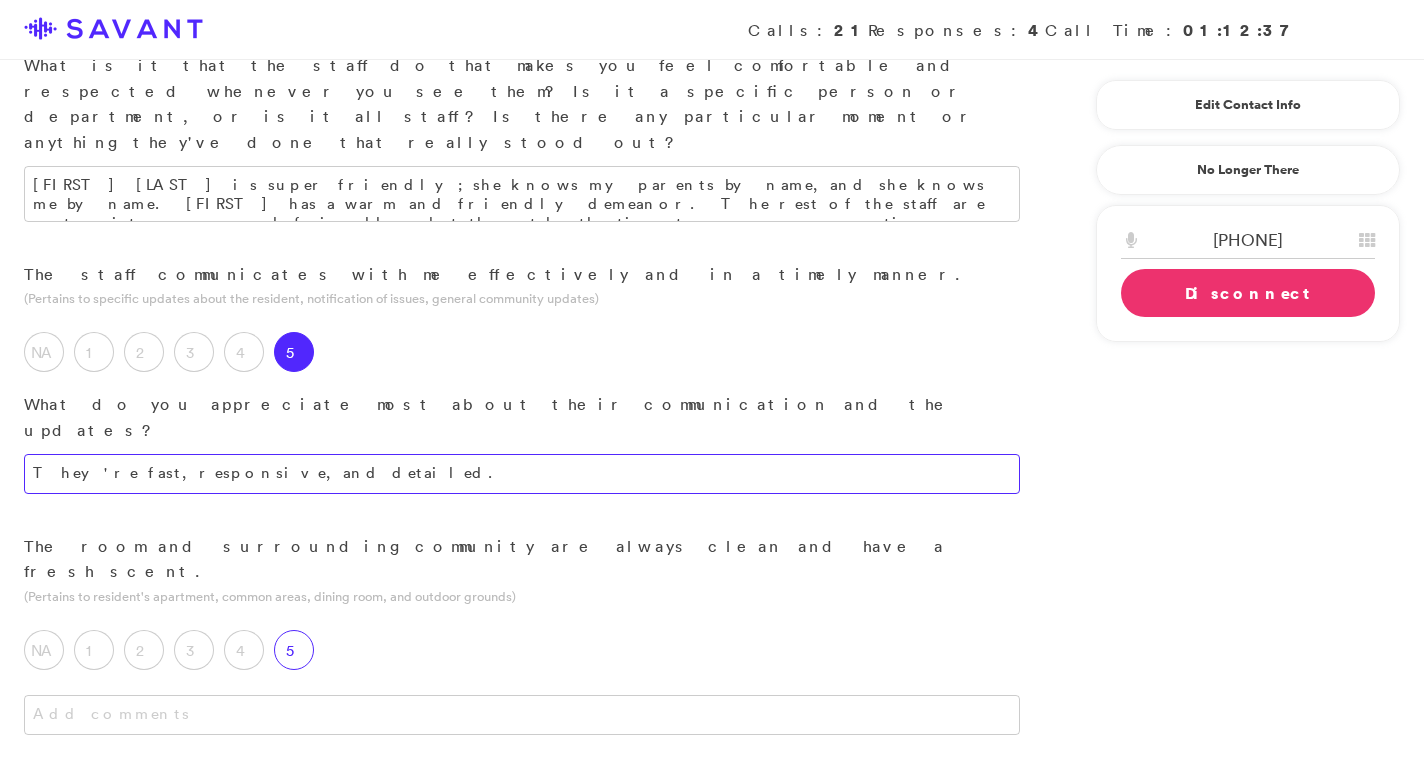 type on "They're fast, responsive, and detailed." 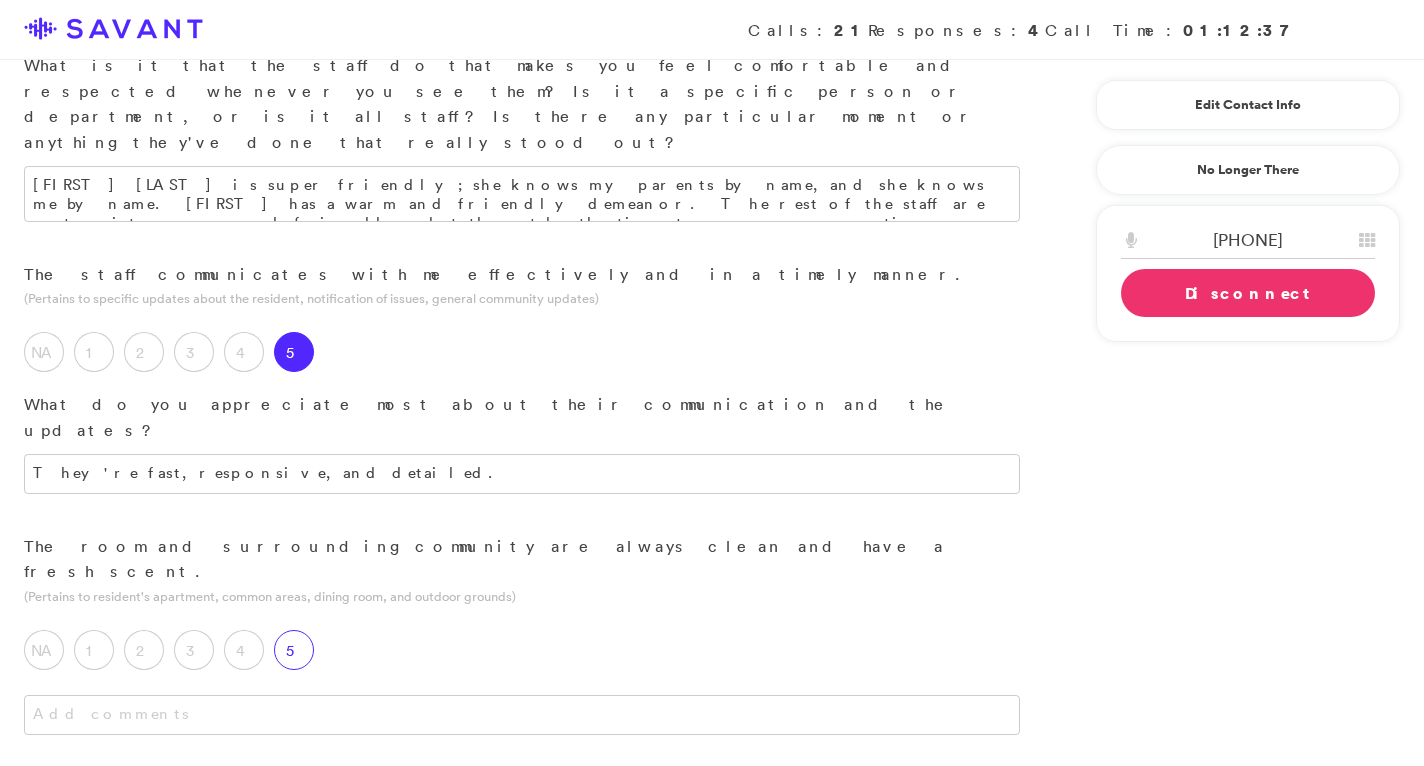 click on "5" at bounding box center [294, 650] 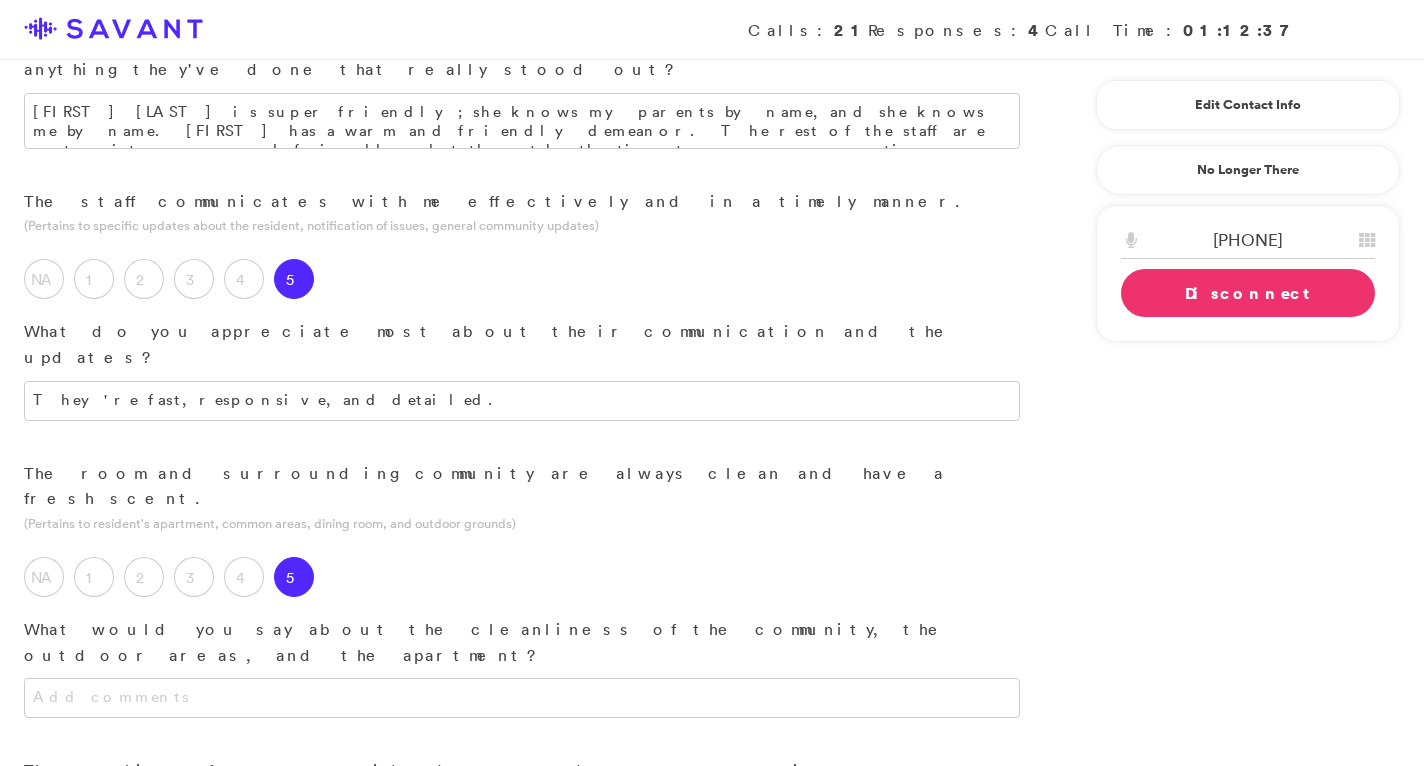 scroll, scrollTop: 583, scrollLeft: 0, axis: vertical 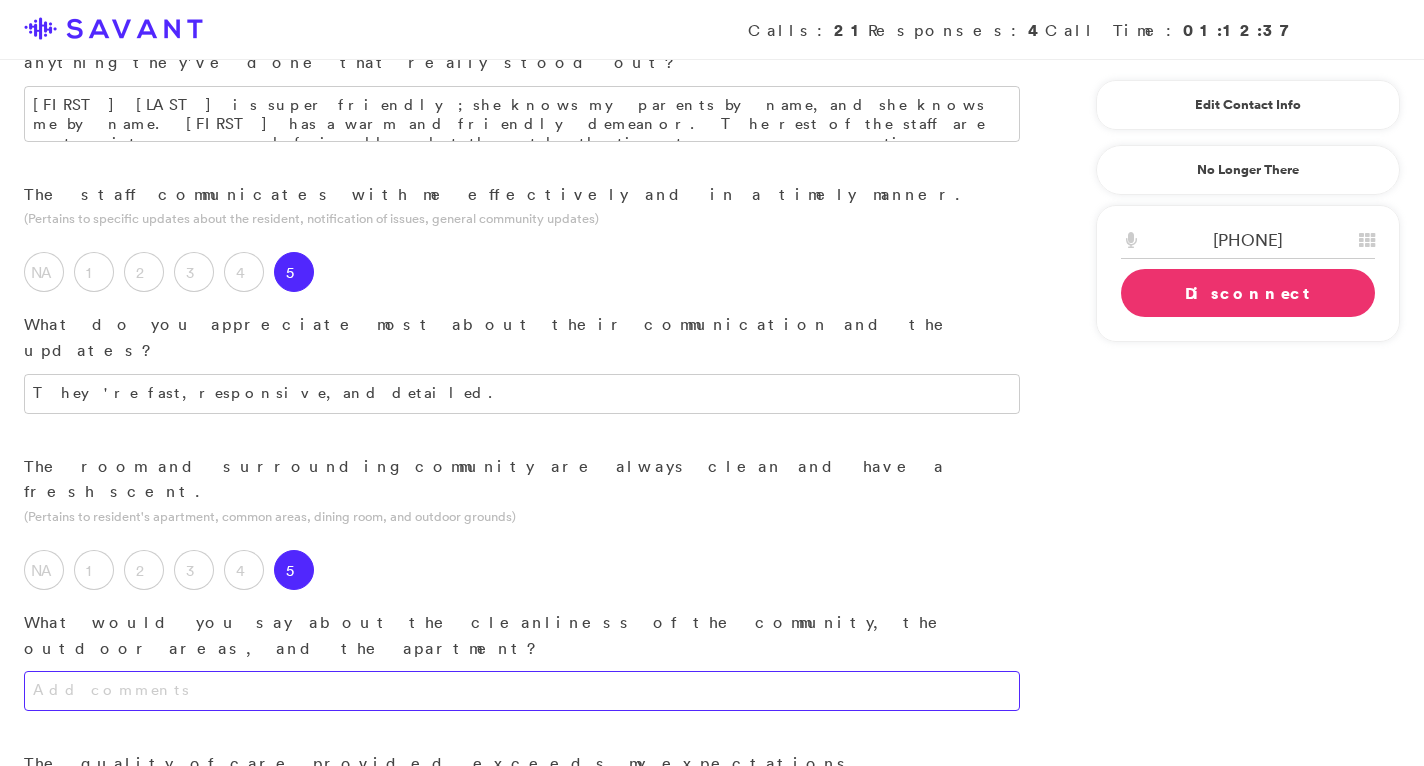 click at bounding box center (522, 691) 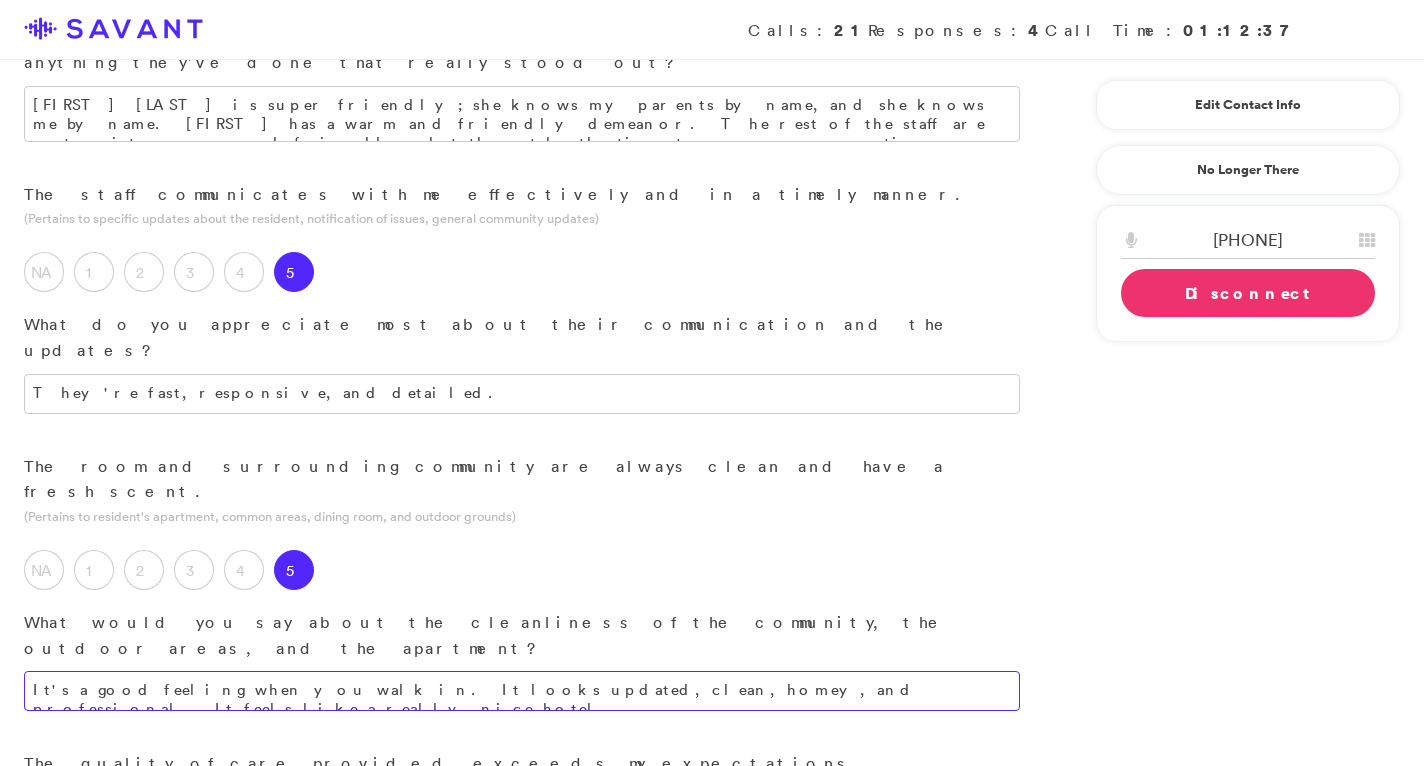 click on "It's a good feeling when you walk in. It looks updated, clean, homey, and professional. It feels like a really nice hotel" at bounding box center [522, 691] 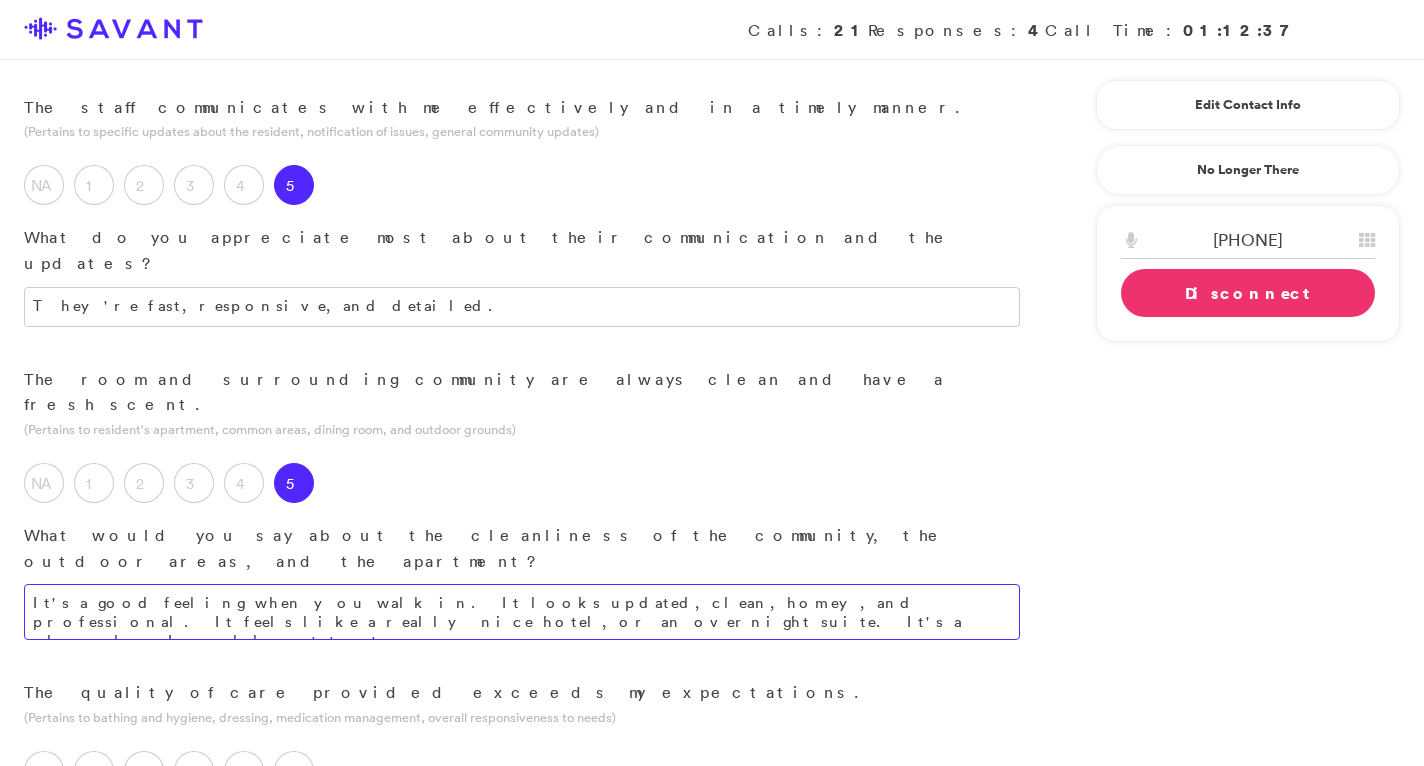 scroll, scrollTop: 690, scrollLeft: 0, axis: vertical 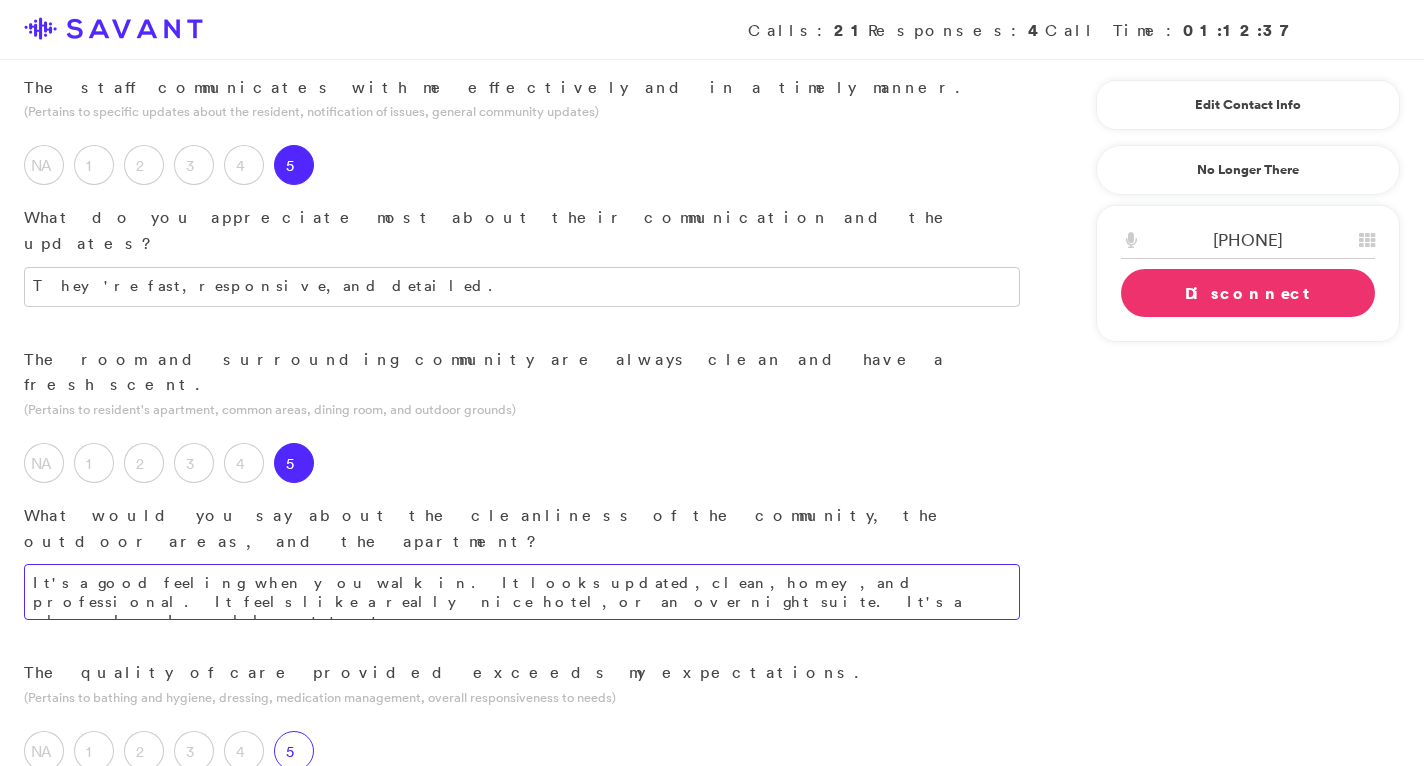 type on "It's a good feeling when you walk in. It looks updated, clean, homey, and professional. It feels like a really nice hotel, or an overnight suite. It's a place where I would want to stay." 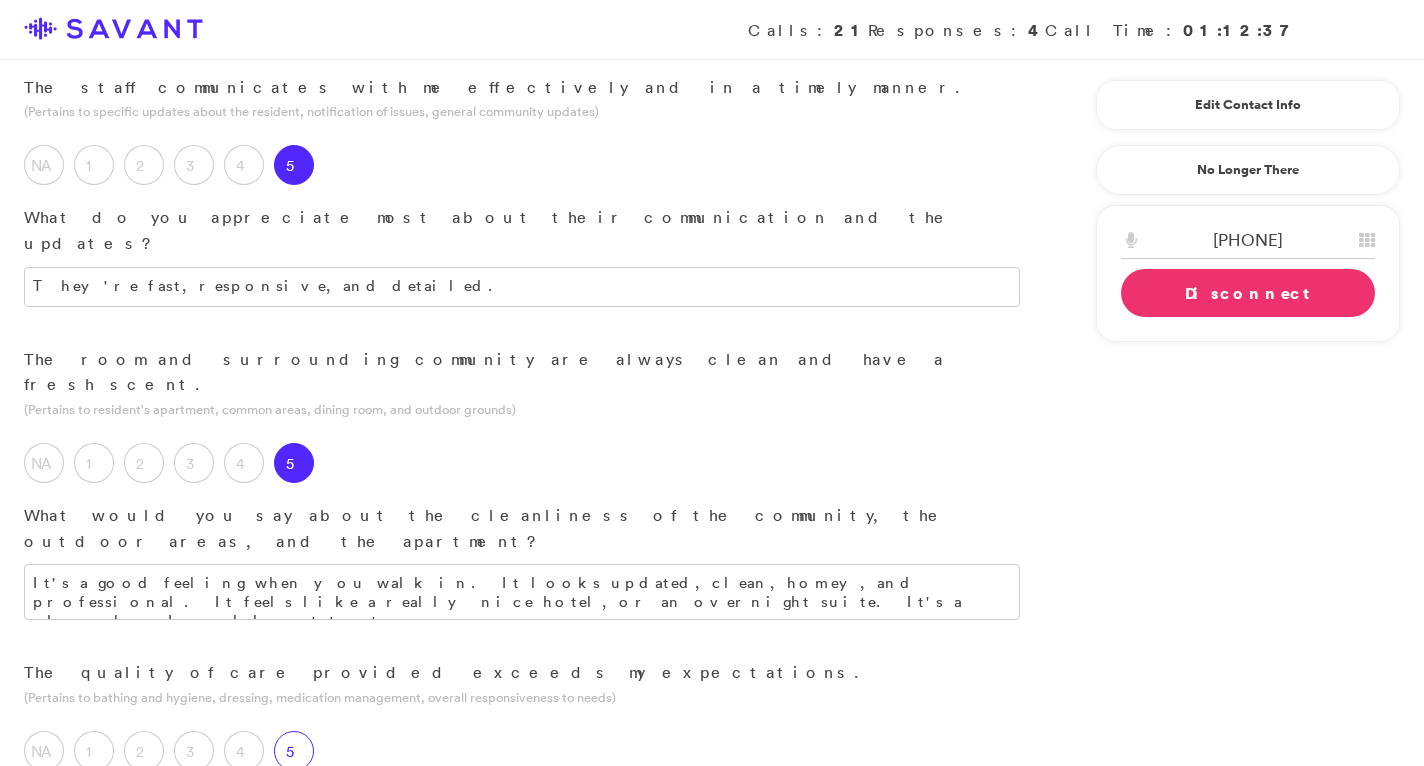 click on "5" at bounding box center [294, 751] 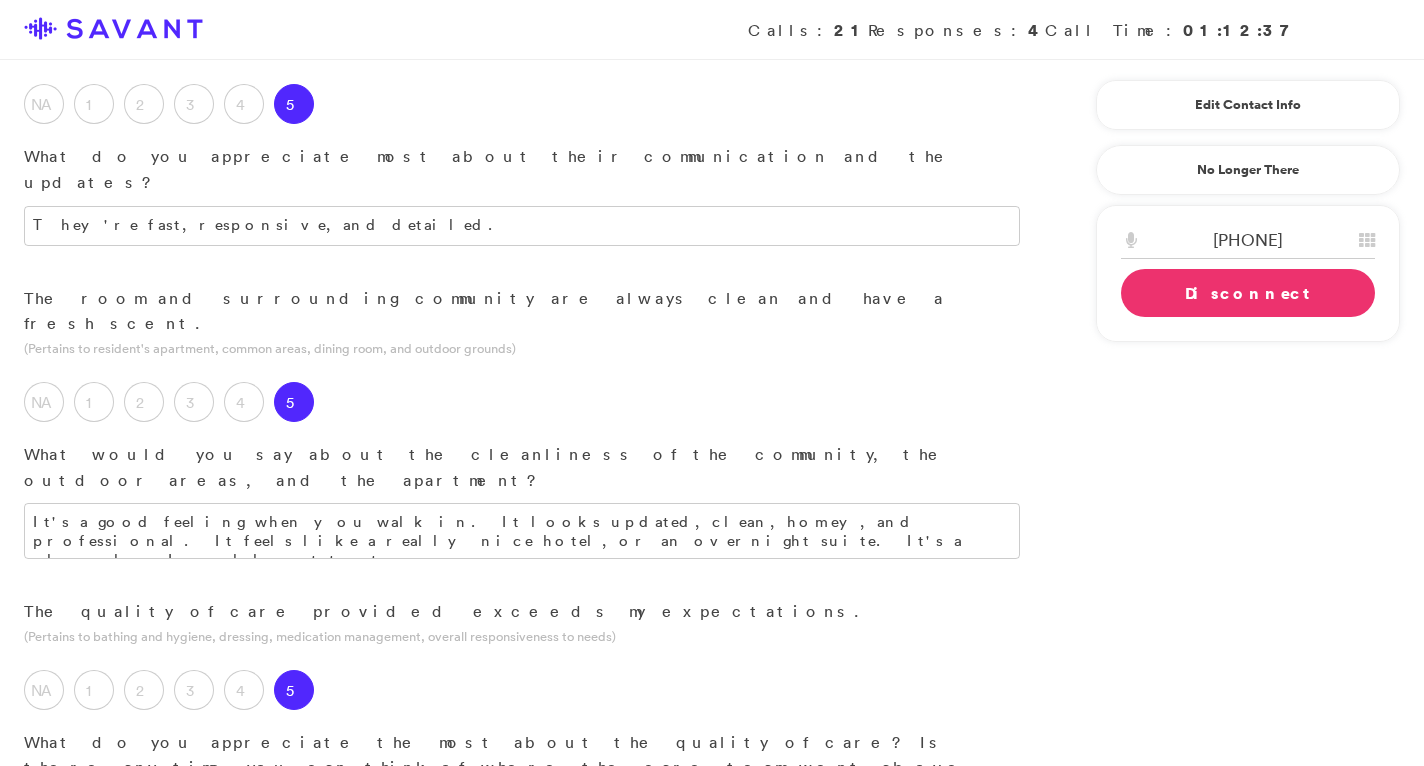 scroll, scrollTop: 754, scrollLeft: 0, axis: vertical 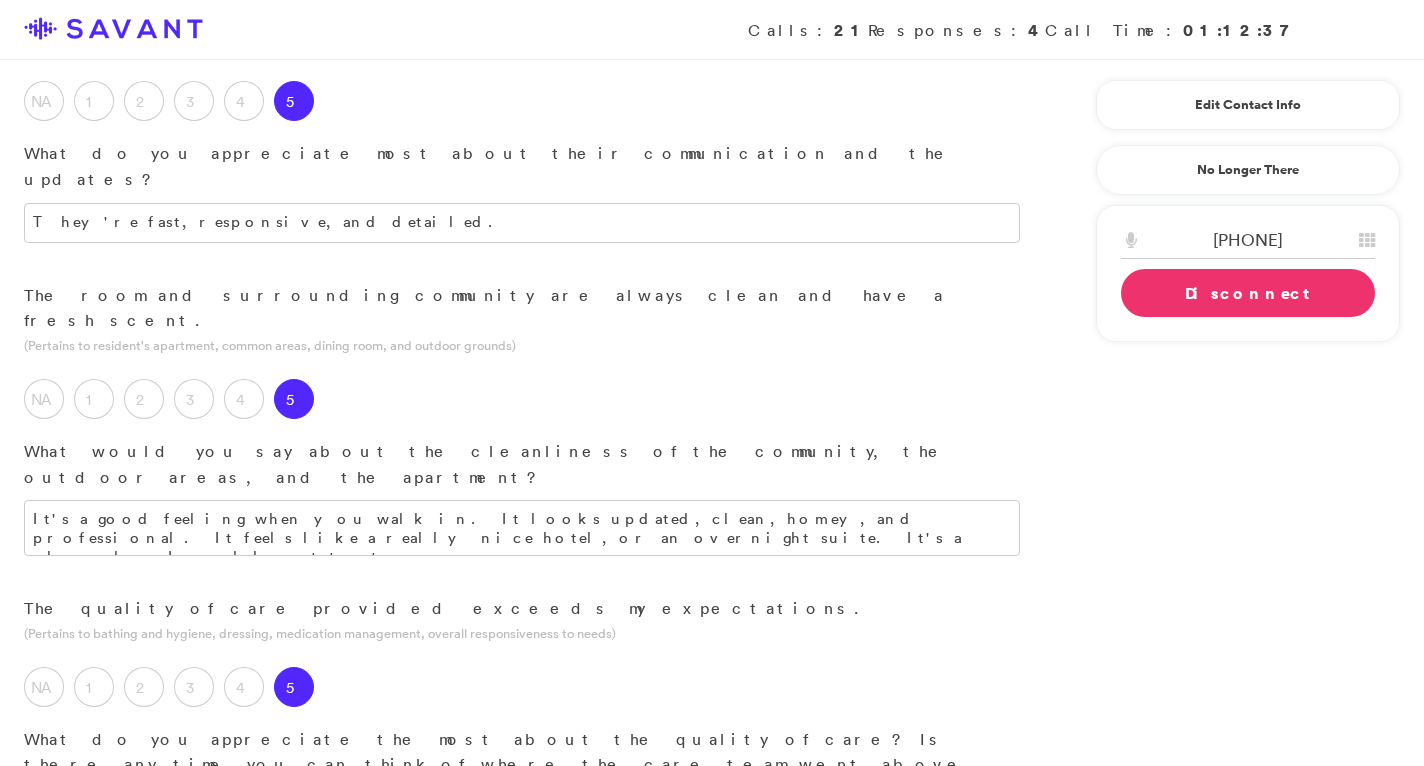 click at bounding box center [522, 834] 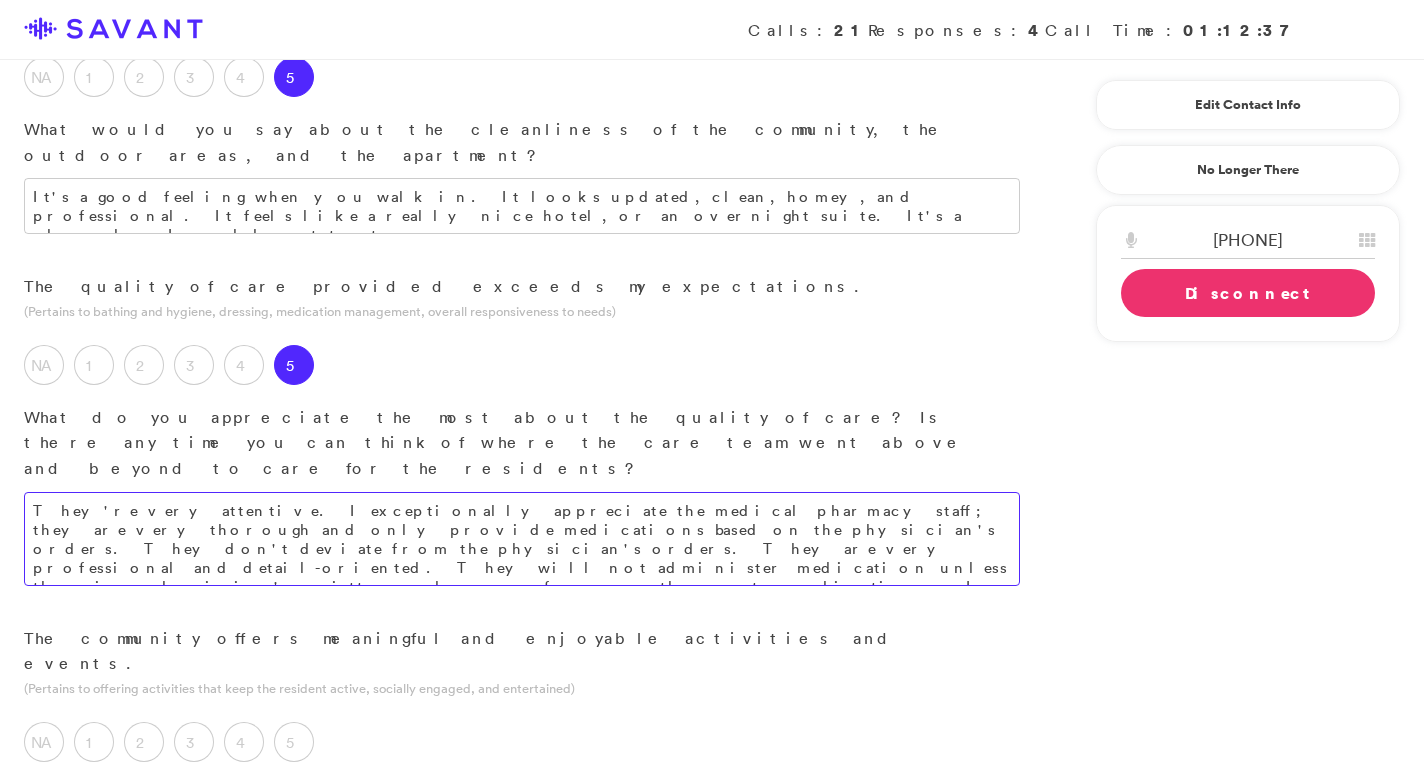 scroll, scrollTop: 1097, scrollLeft: 0, axis: vertical 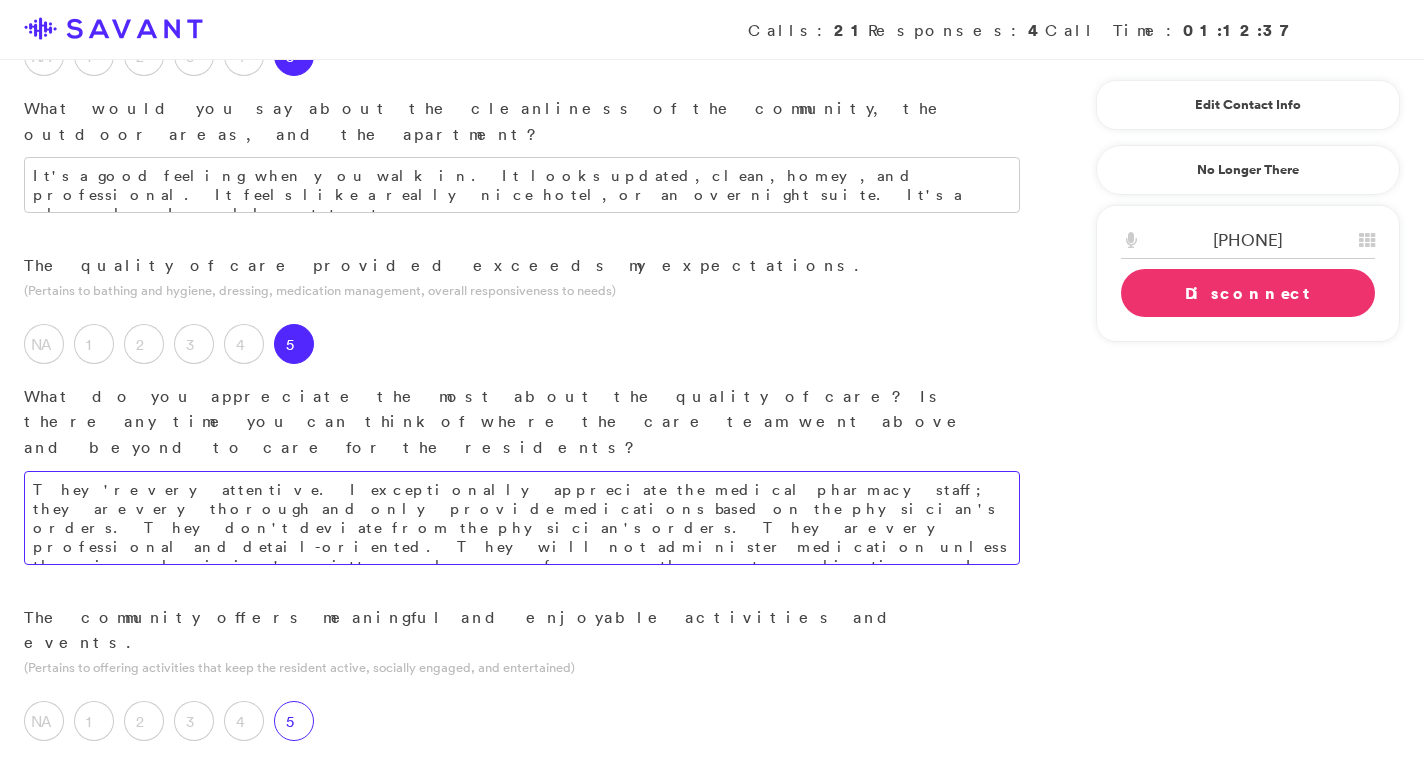type on "They're very attentive. I exceptionally appreciate the medical pharmacy staff; they are very thorough and only provide medications based on the physician's orders. They don't deviate from the physician's orders. They are very professional and detail-oriented. They will not administer medication unless there is a physician's written order, even for over-the-counter medications. I needed someone to monitor my [PERSON]'s daily activities and medication." 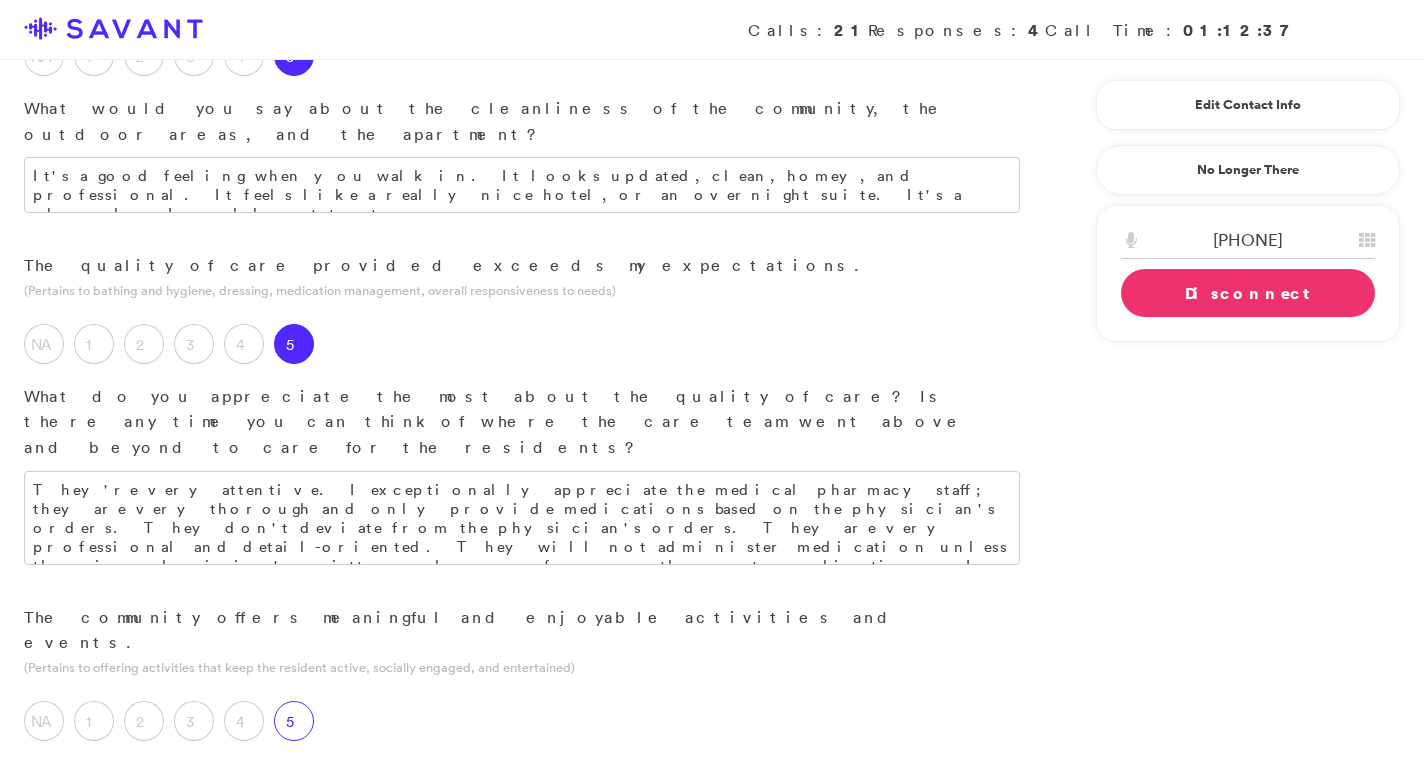 click on "5" at bounding box center (294, 721) 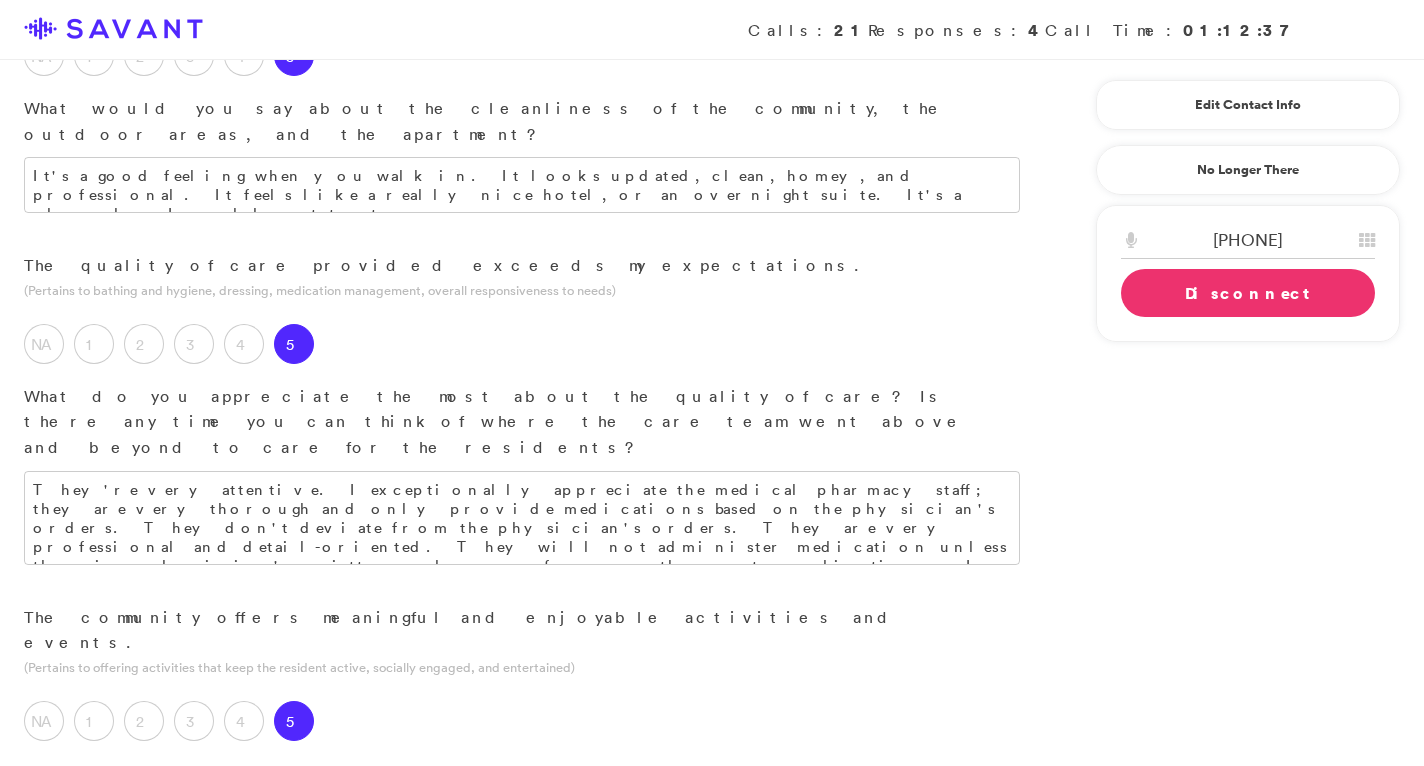 click at bounding box center [522, 893] 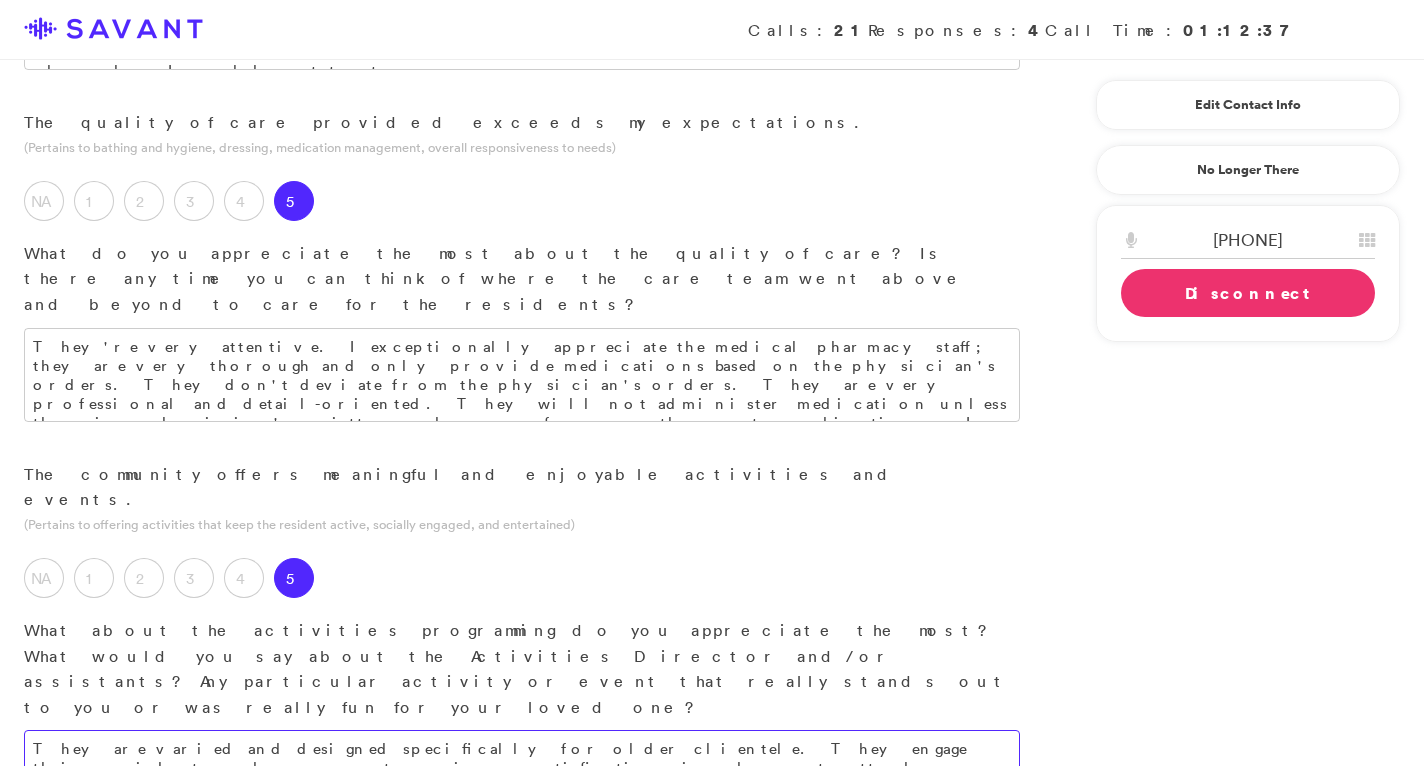 scroll, scrollTop: 1253, scrollLeft: 0, axis: vertical 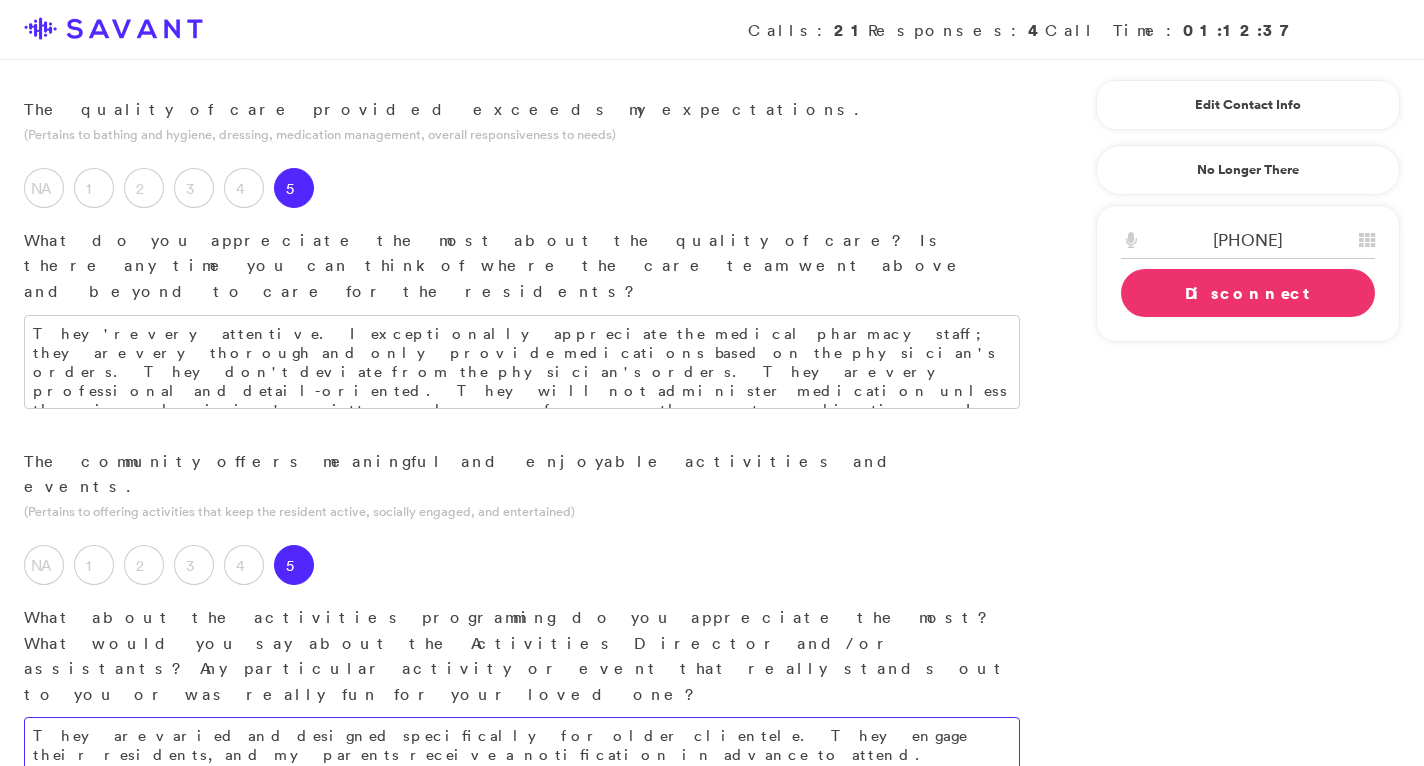 type on "They are varied and designed specifically for older clientele. They engage their residents, and my parents receive a notification in advance to attend. They have a dry-erase board, which they update every day. My mom actually checks this and it makes me very happy." 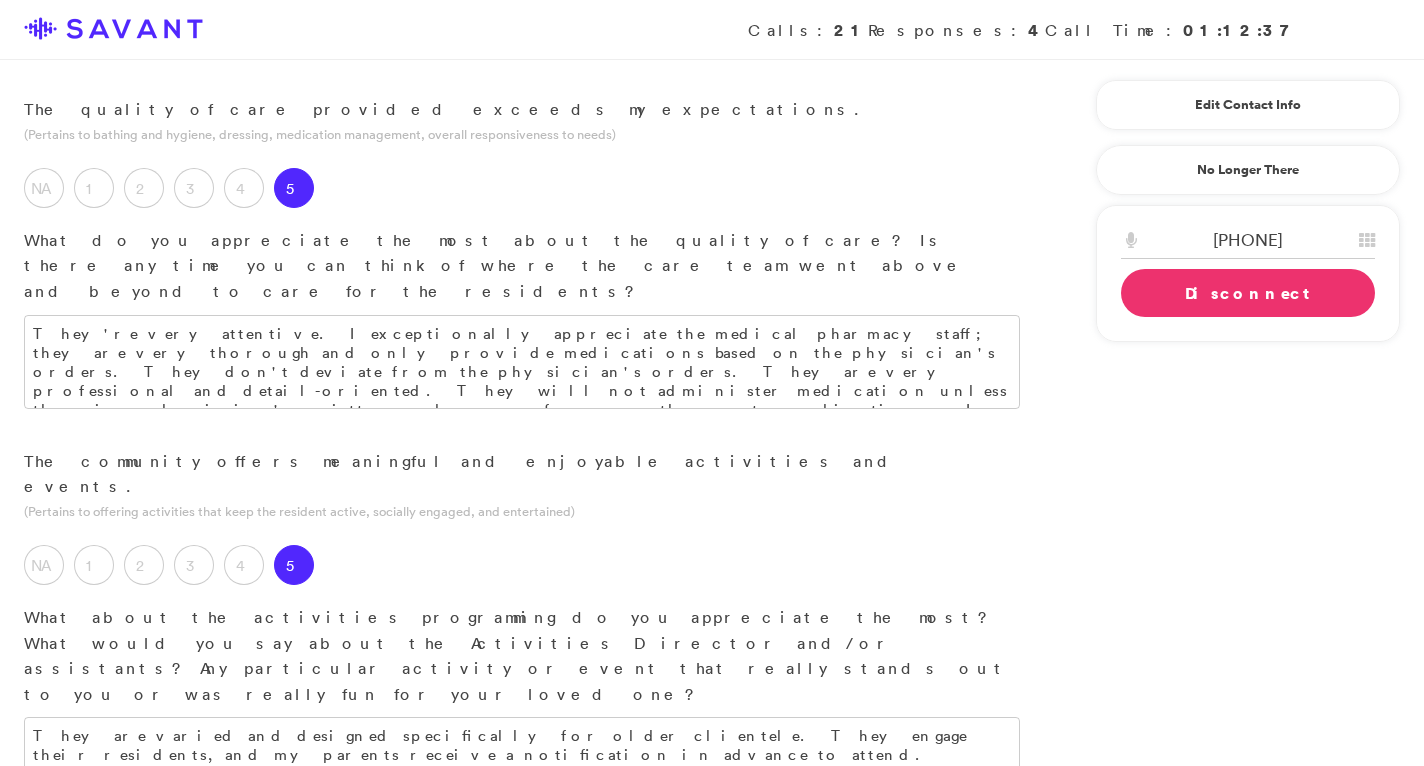 click at bounding box center (522, 969) 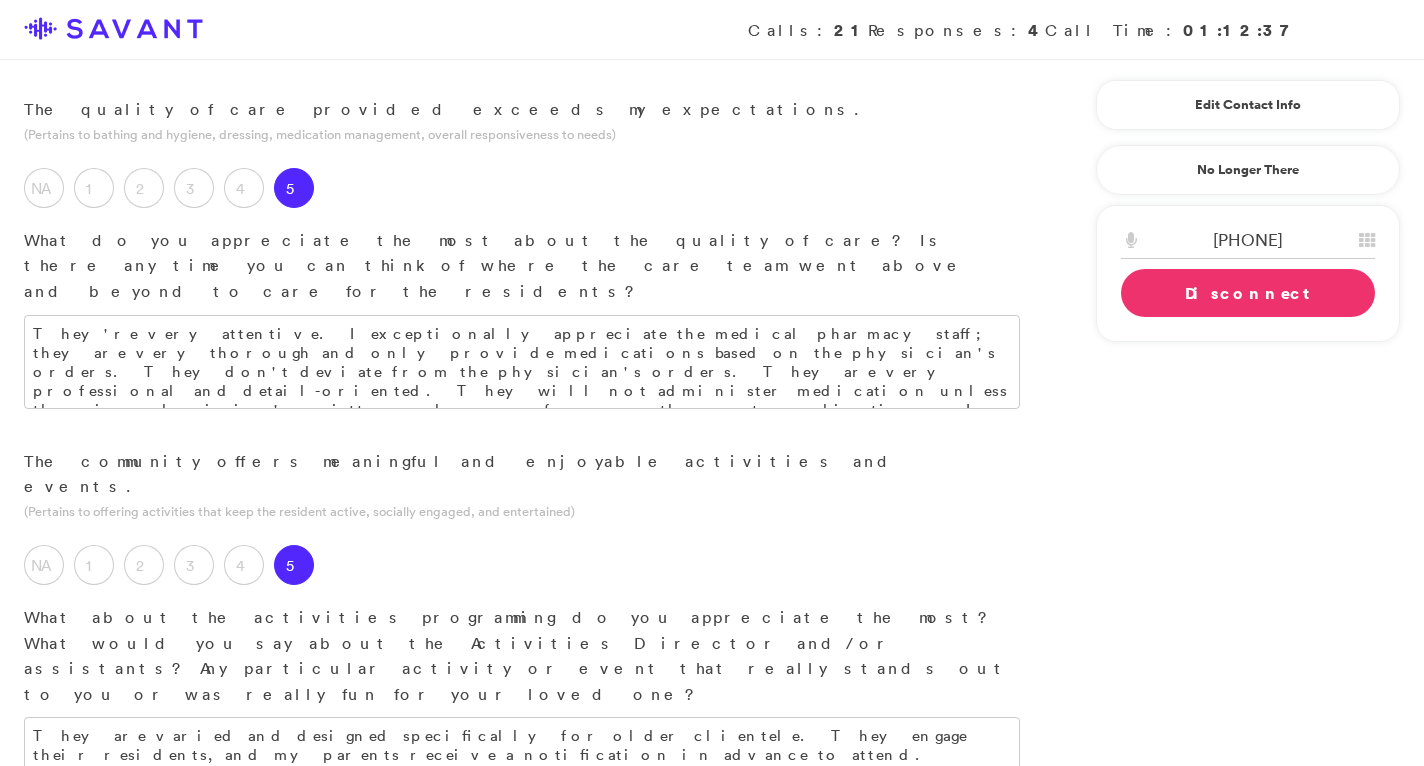 click on "5" at bounding box center [294, 904] 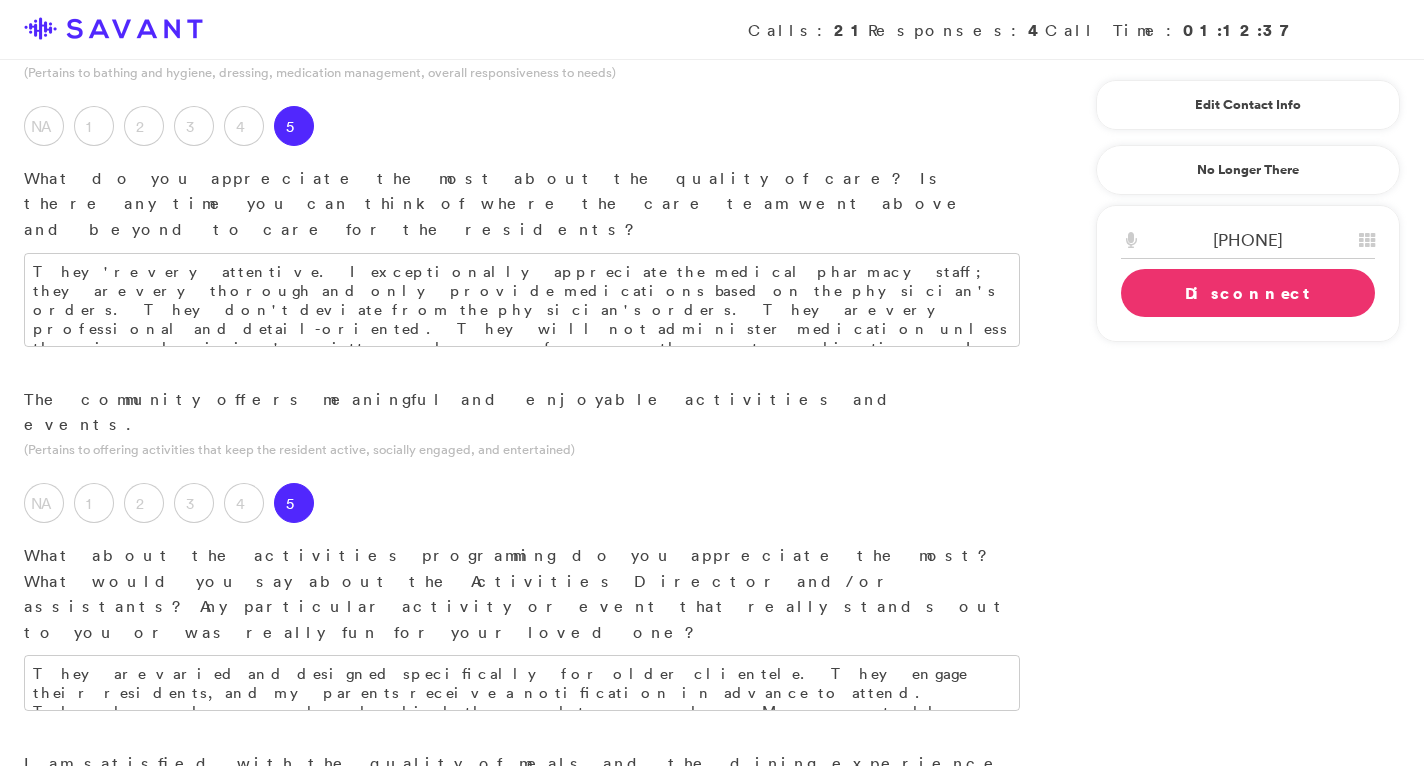 click at bounding box center [522, 989] 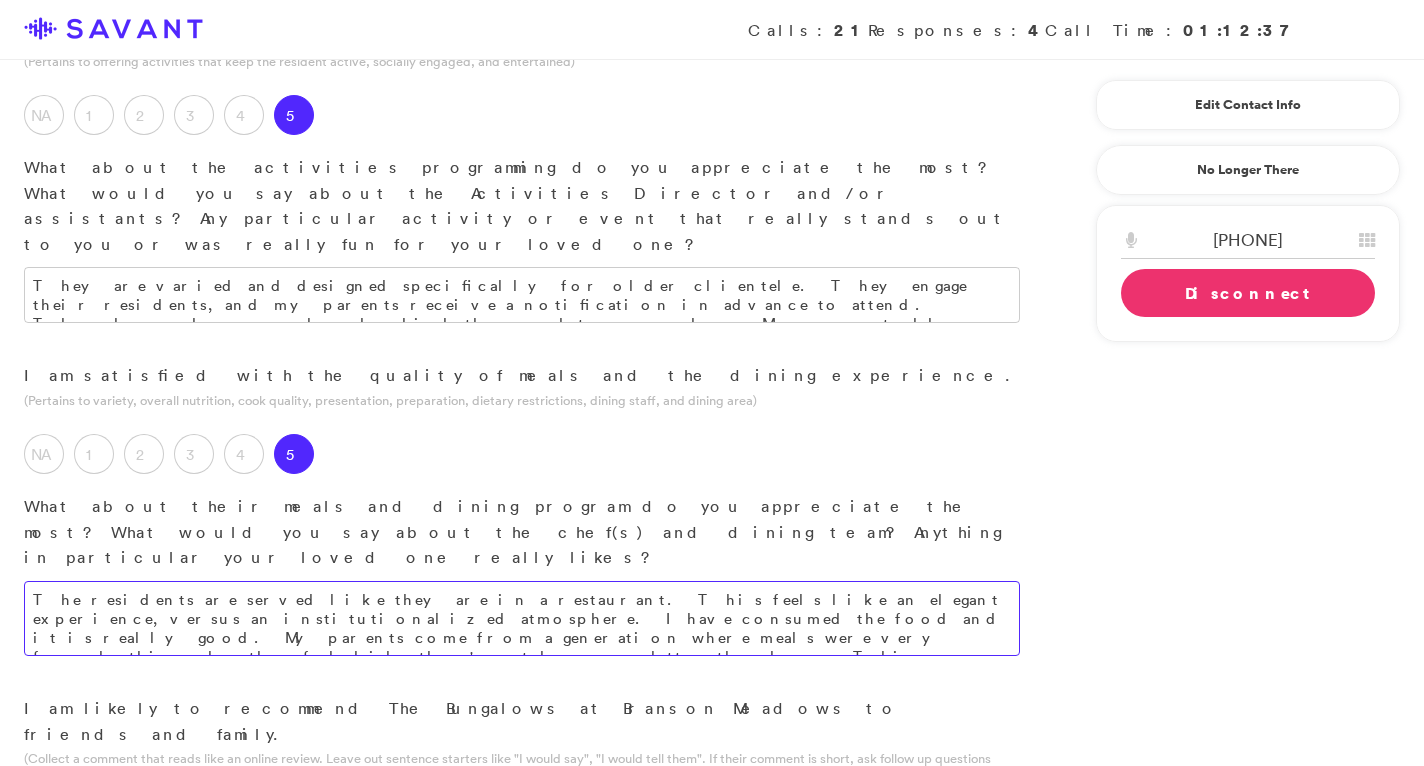 scroll, scrollTop: 1704, scrollLeft: 0, axis: vertical 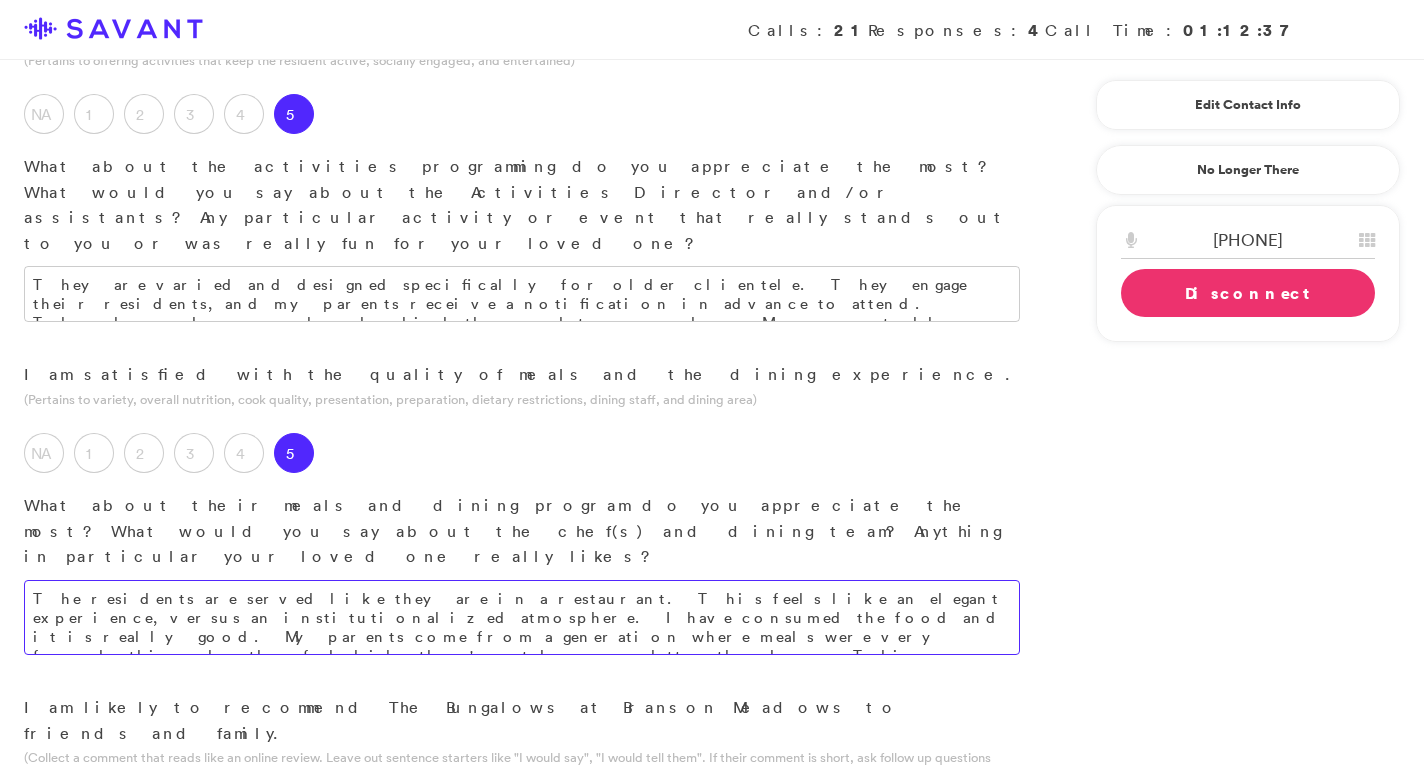 type on "The residents are served like they are in a restaurant. This feels like an elegant experience, versus an institutionalized atmosphere. I have consumed the food and it is really good. My parents come from a generation where meals were very formal; this makes them feel like they're at home, or better than home. This dining experience truly elevates their way of living." 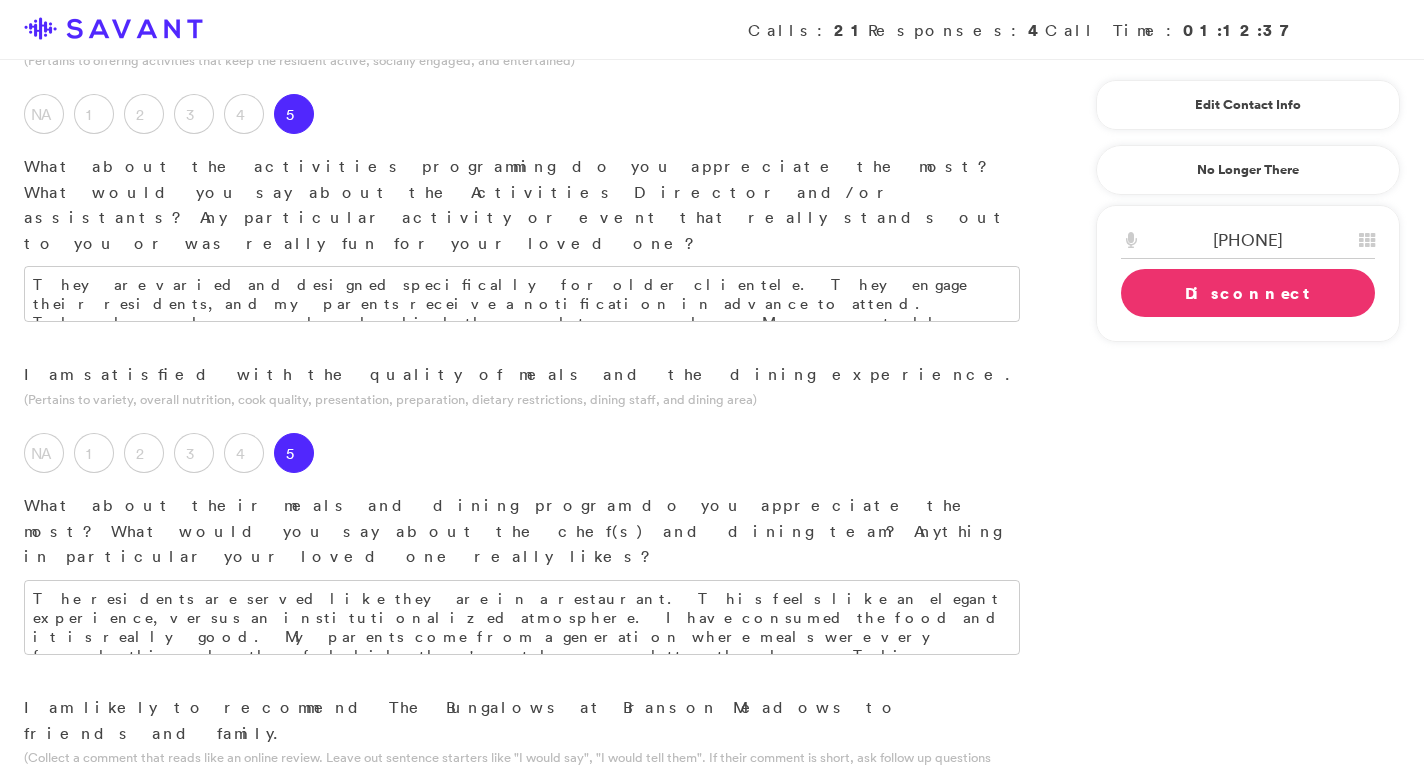 click on "5" at bounding box center [294, 831] 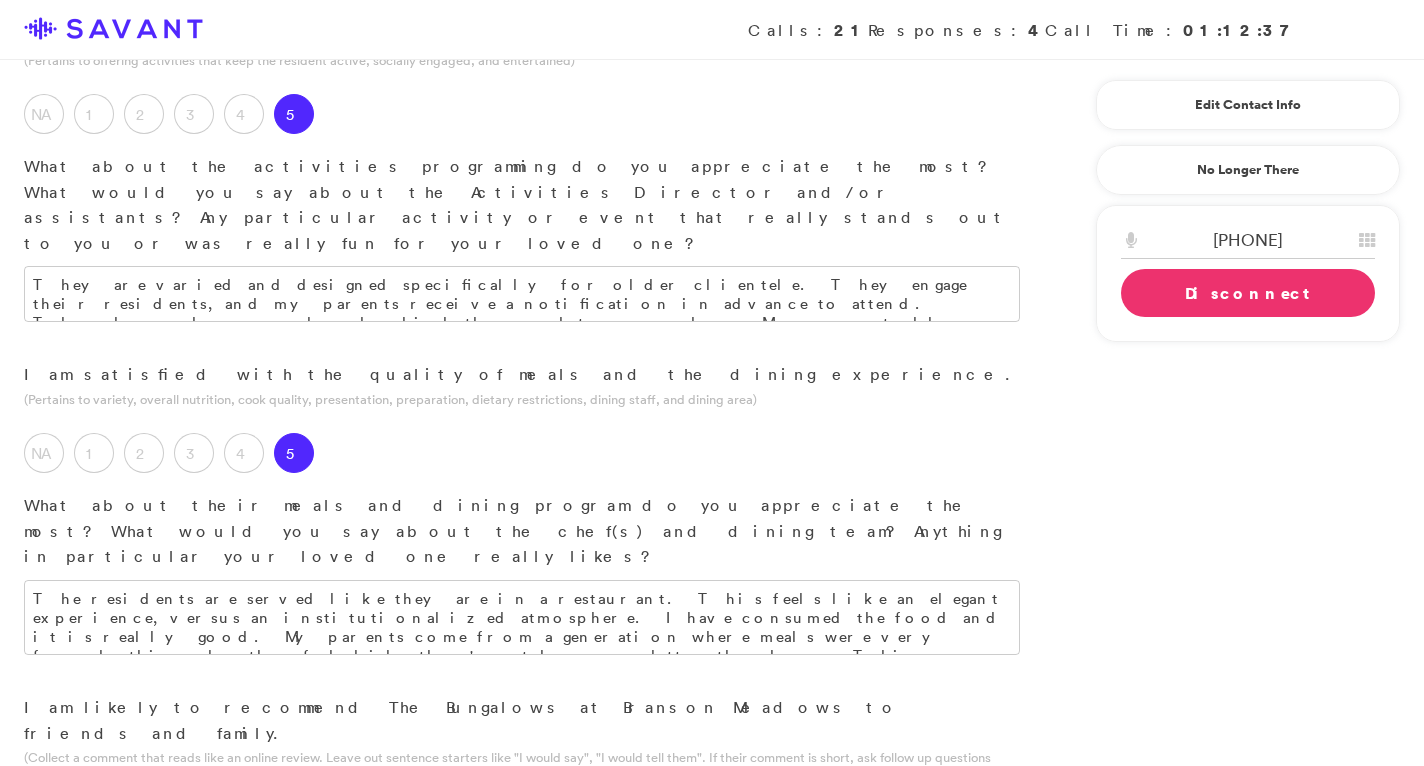 click on "Great place" at bounding box center (522, 977) 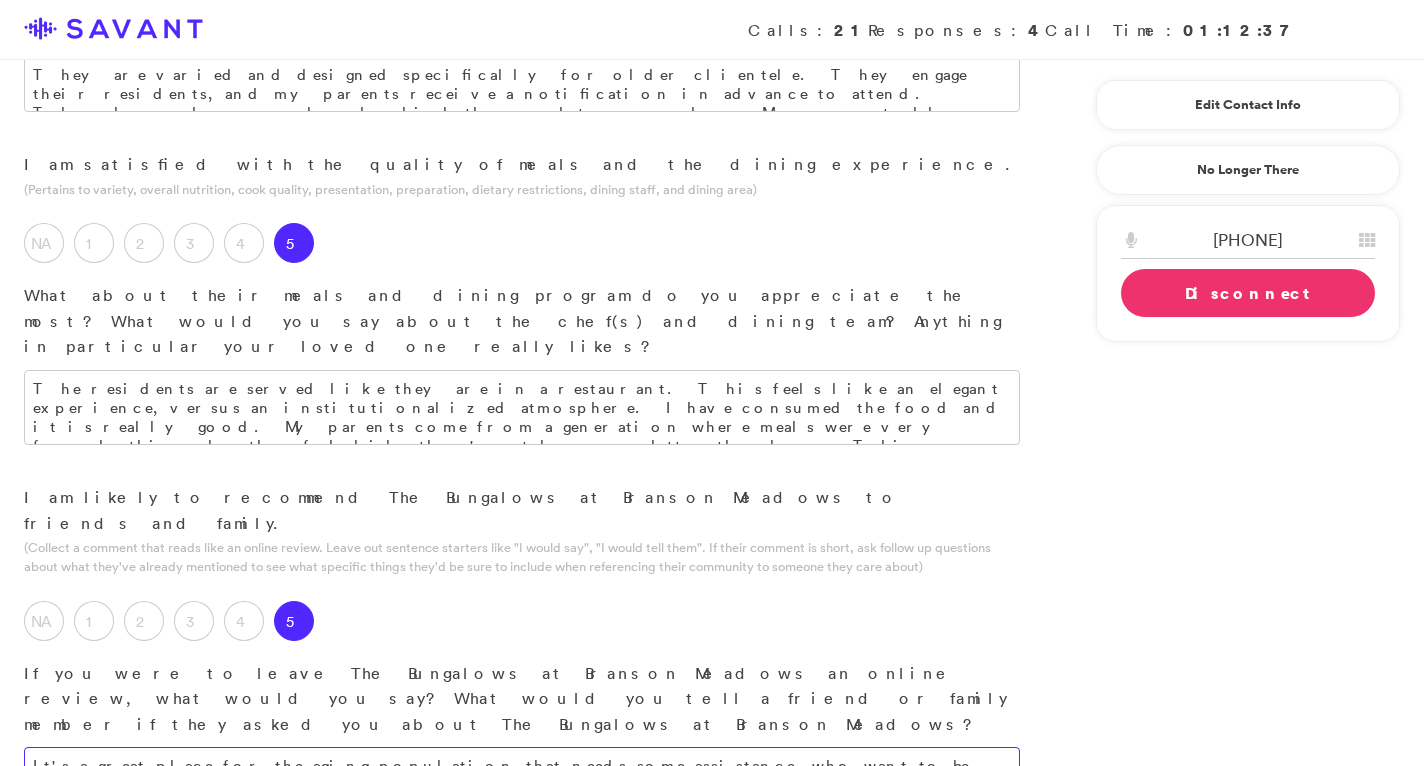 scroll, scrollTop: 1977, scrollLeft: 0, axis: vertical 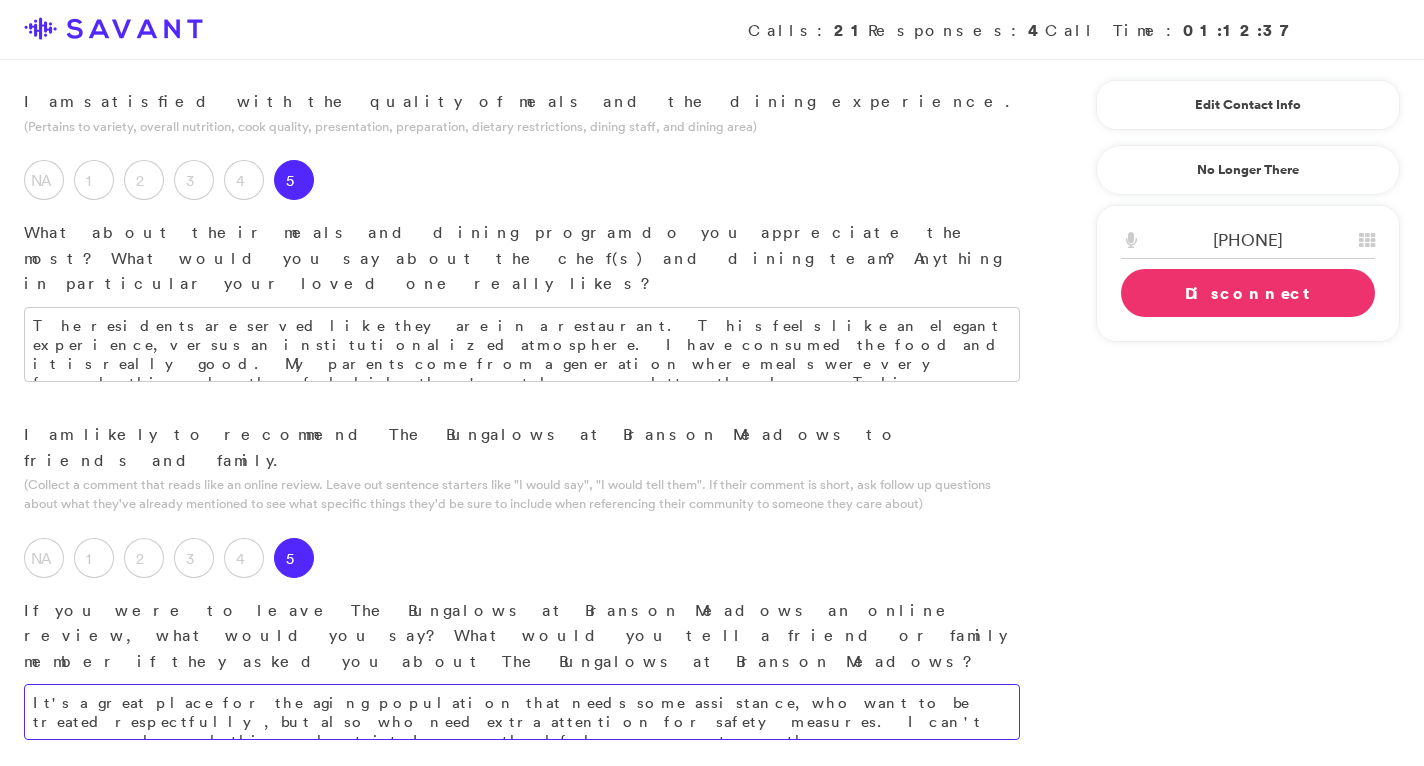 type on "It's a great place for the aging population that needs some assistance, who want to be treated respectfully, but also who need extra attention for safety measures. I can't say enough good things about it; I am so thankful my parents are there." 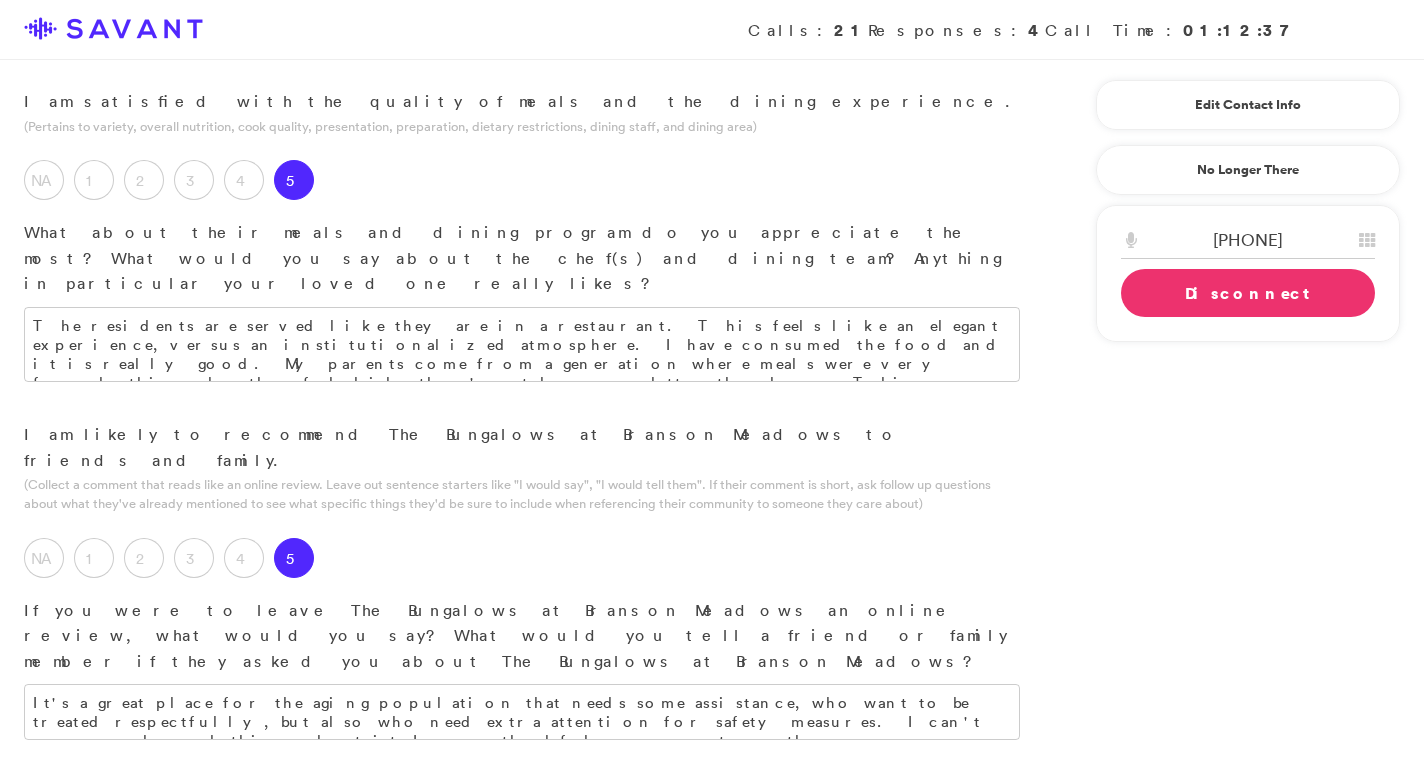 click at bounding box center (522, 854) 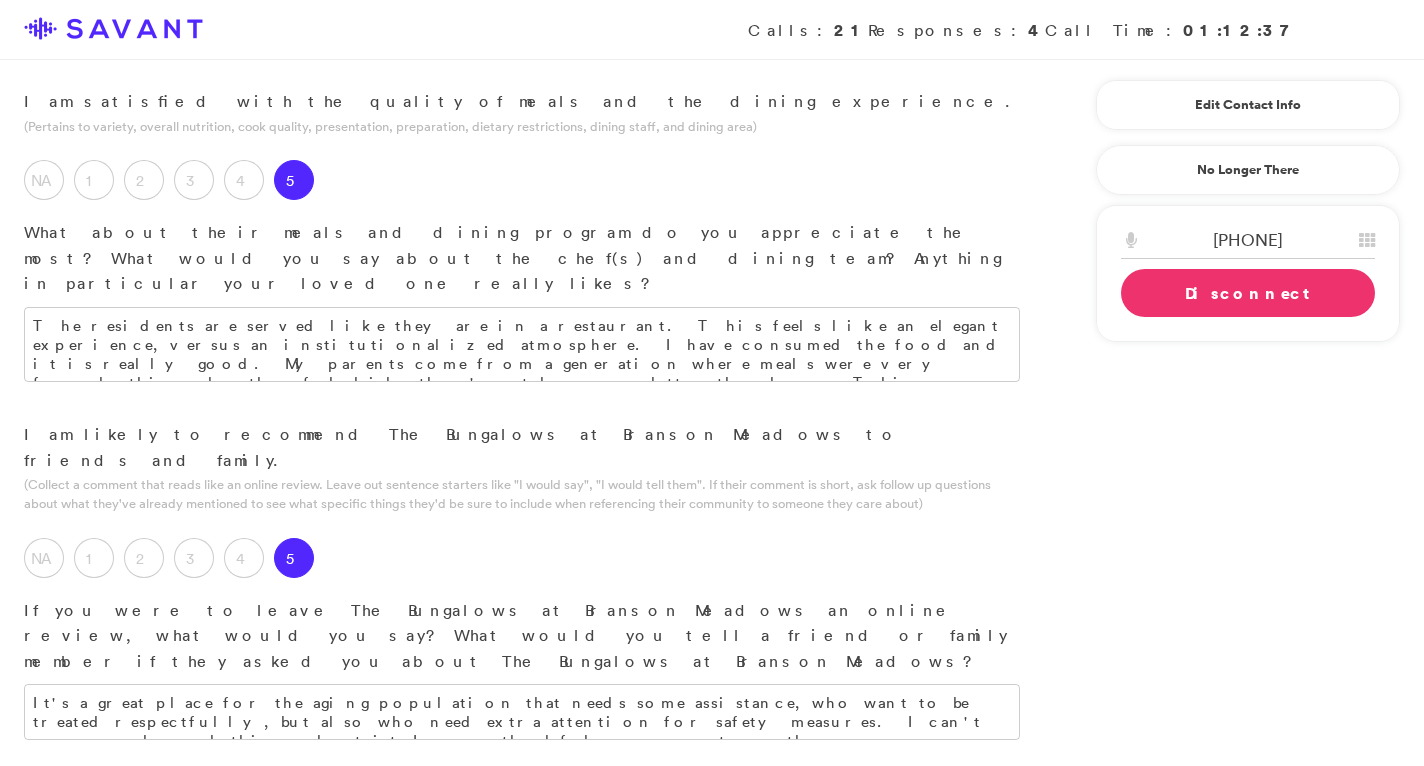 click on "The pharmacy care, the medicine. The activities for the residents and the respect that the staff shows towards the residents and their families." at bounding box center (522, 854) 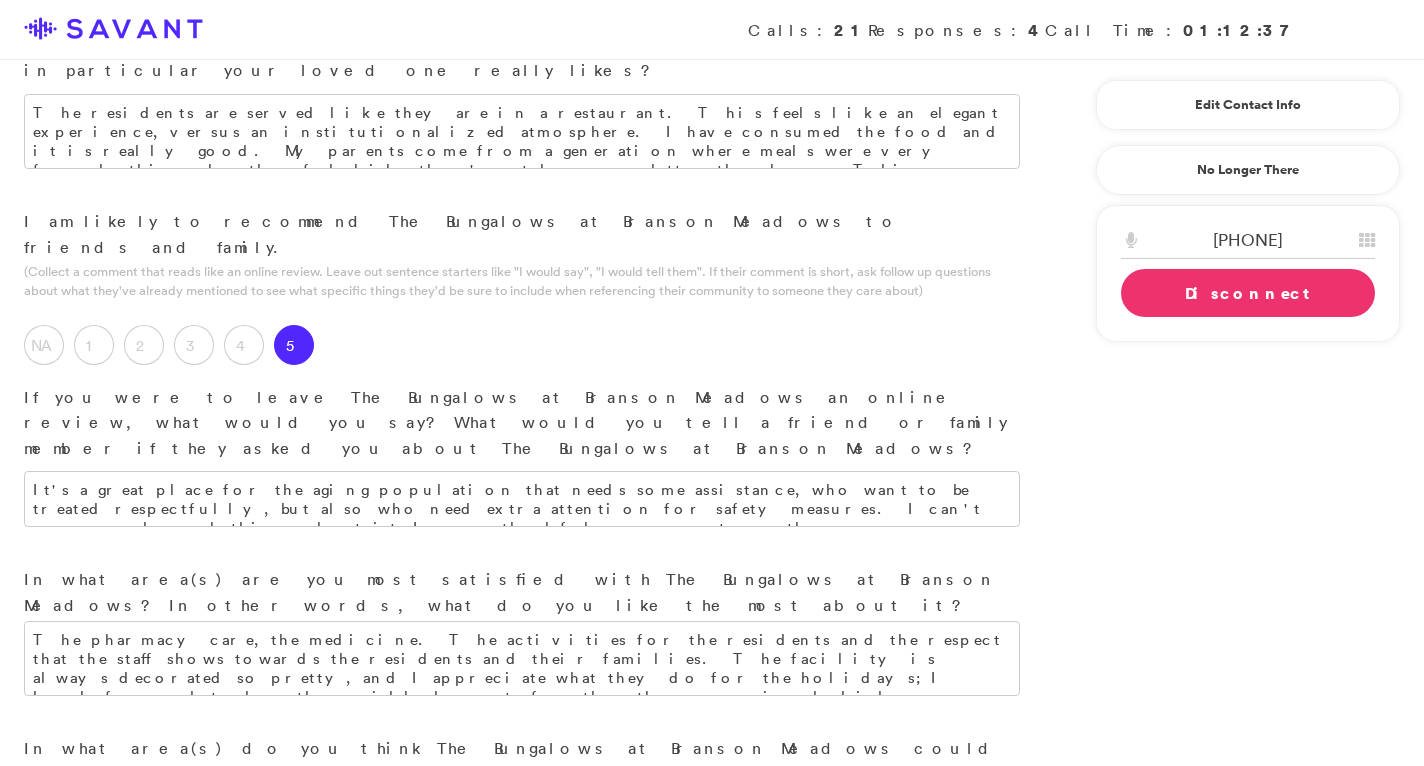 scroll, scrollTop: 2207, scrollLeft: 0, axis: vertical 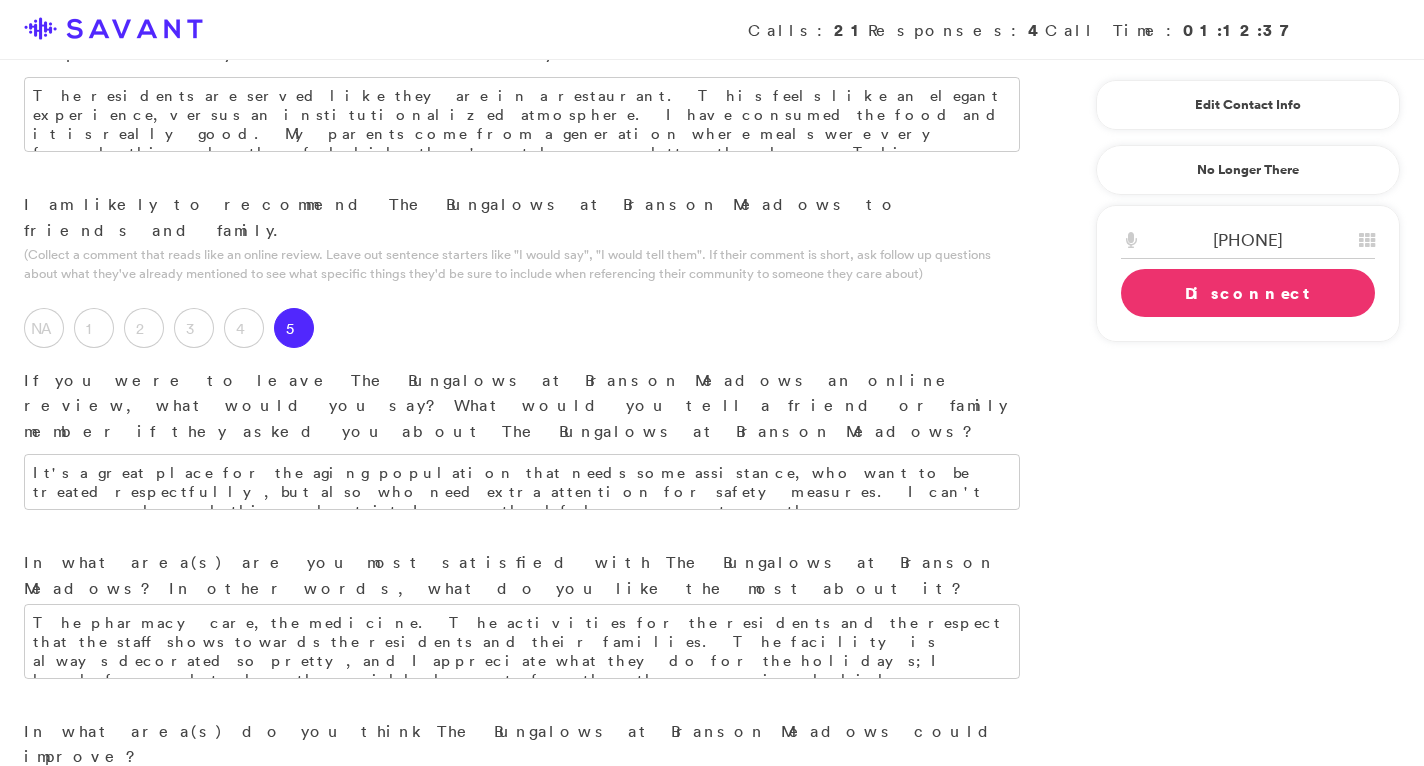 type on "The individual patio areas could use some professional landscaping. The lawn is mowed and cleaned but there aren't any special flowers or shrubbery. My parents' patio was overgrown and not pretty. They could pay some special attention to professional landscaping for each individual unit." 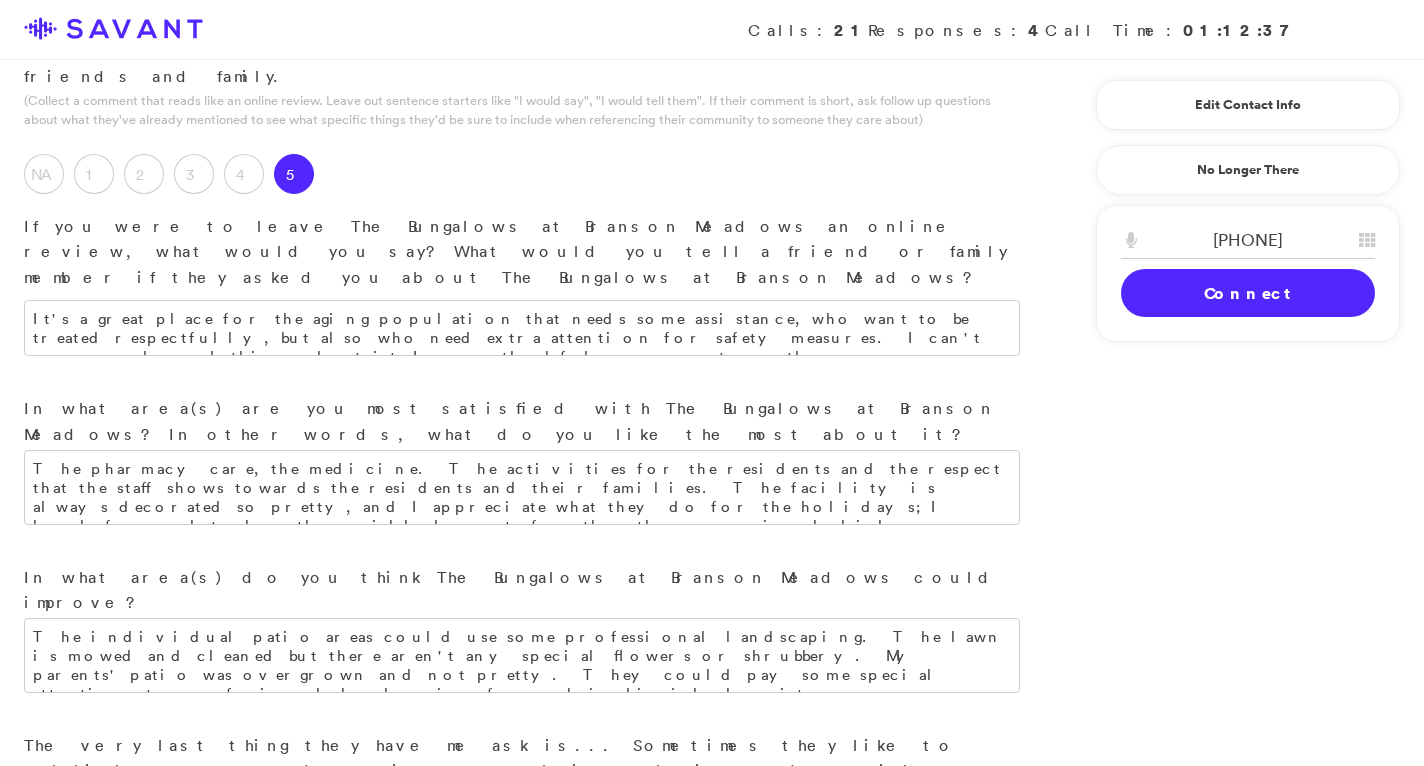 scroll, scrollTop: 2455, scrollLeft: 0, axis: vertical 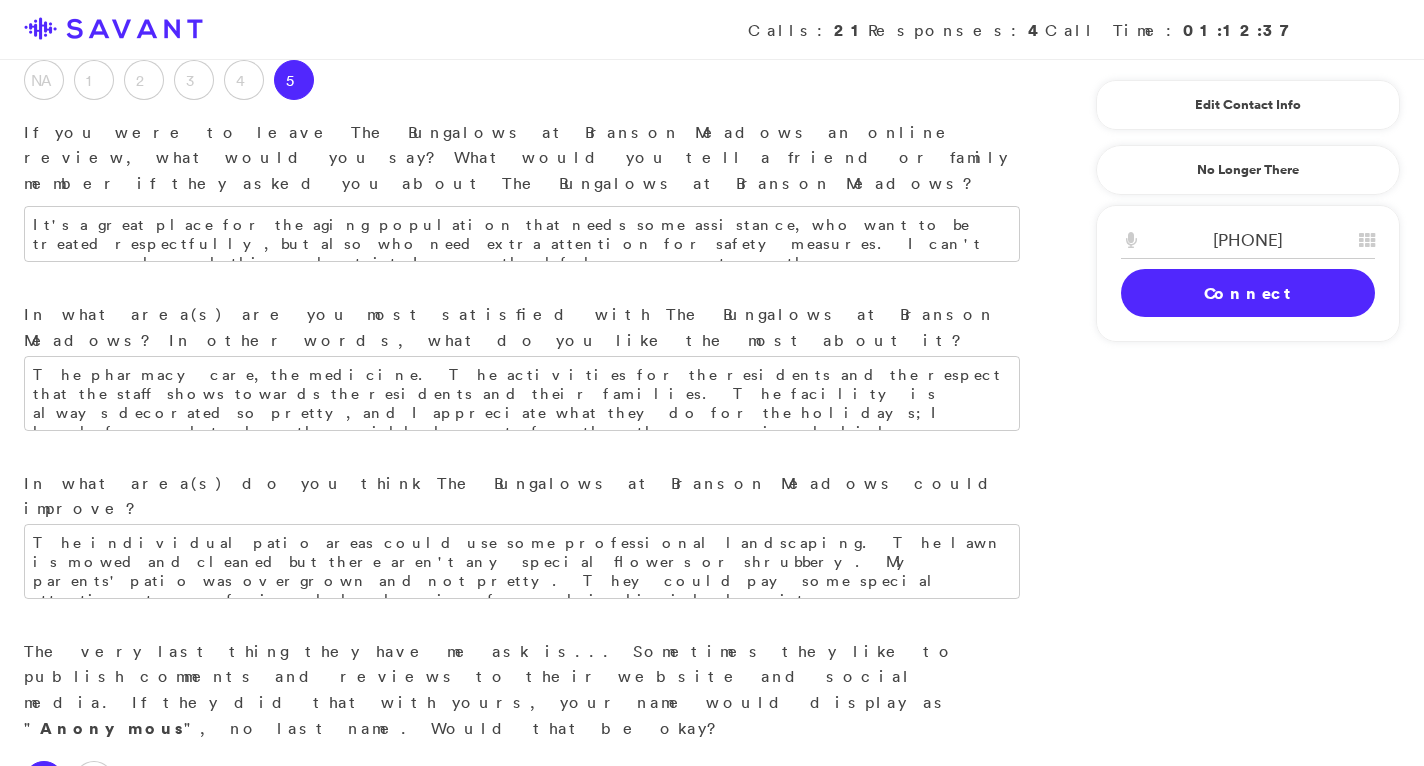 click on "Submit & Next" at bounding box center [150, 1045] 